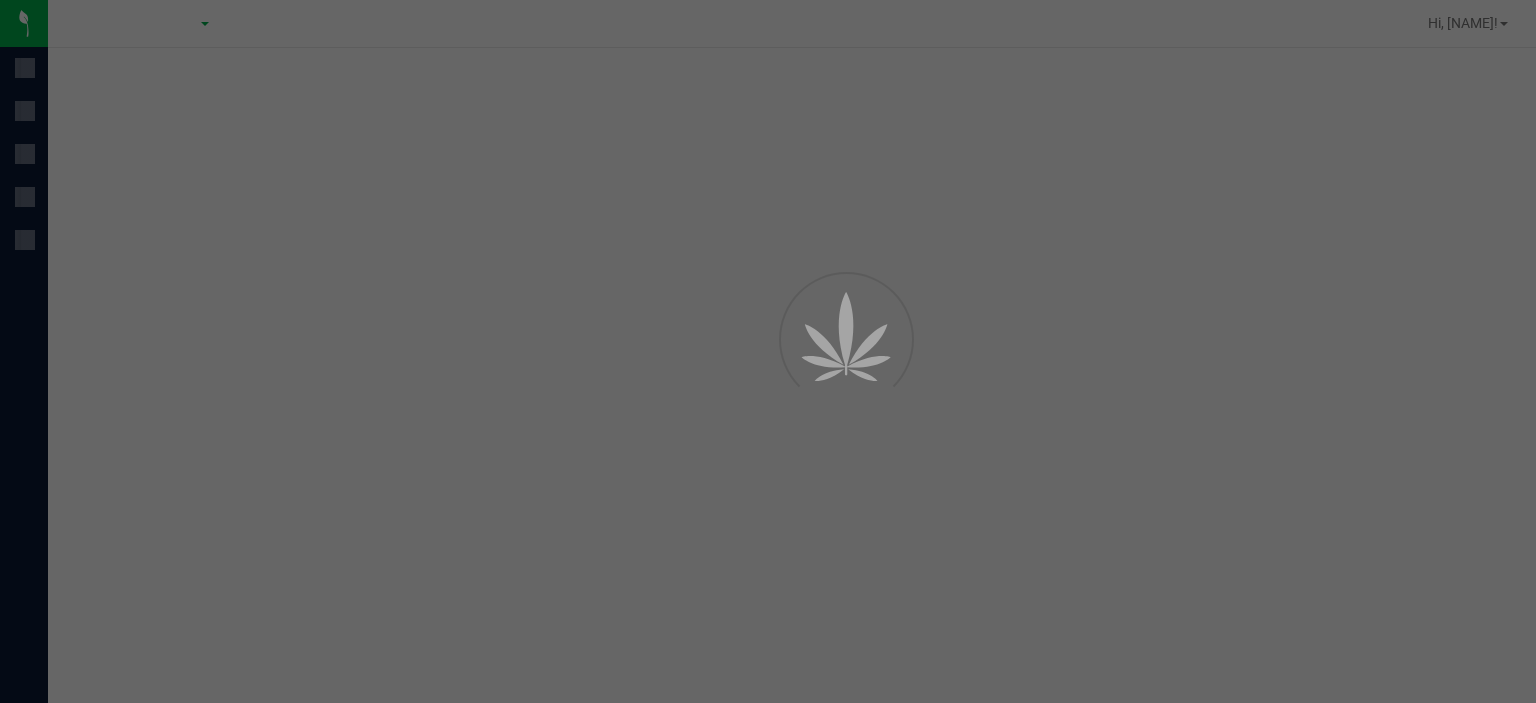 scroll, scrollTop: 0, scrollLeft: 0, axis: both 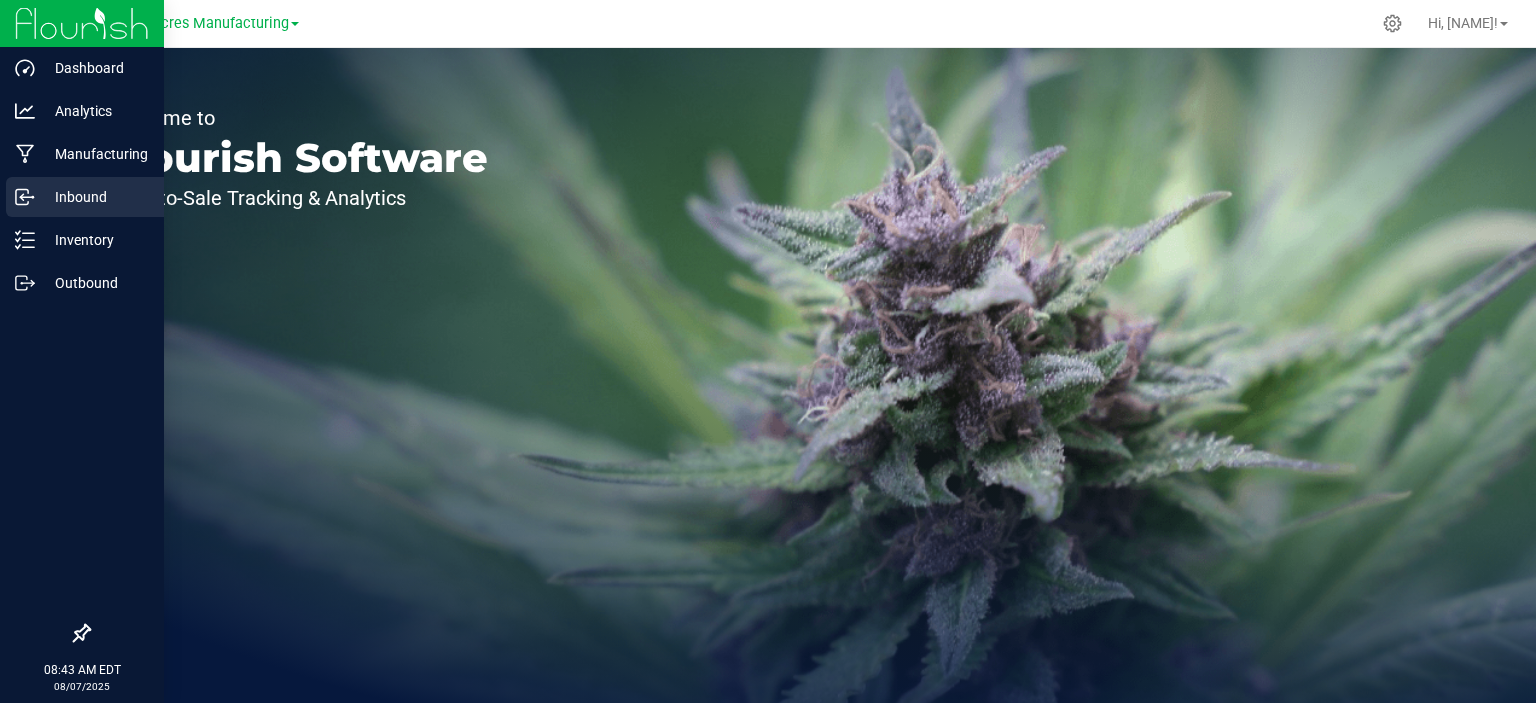 click on "Inbound" at bounding box center (95, 197) 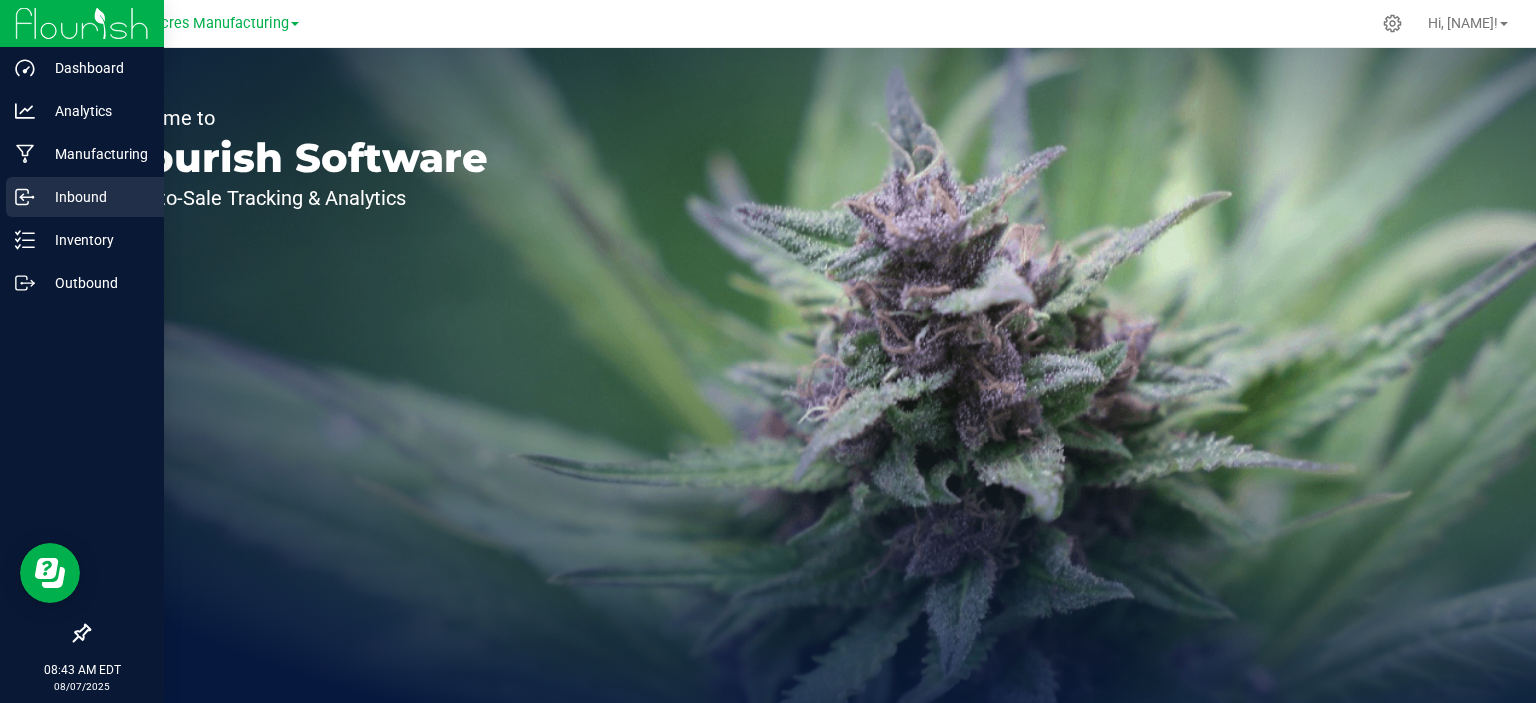 scroll, scrollTop: 0, scrollLeft: 0, axis: both 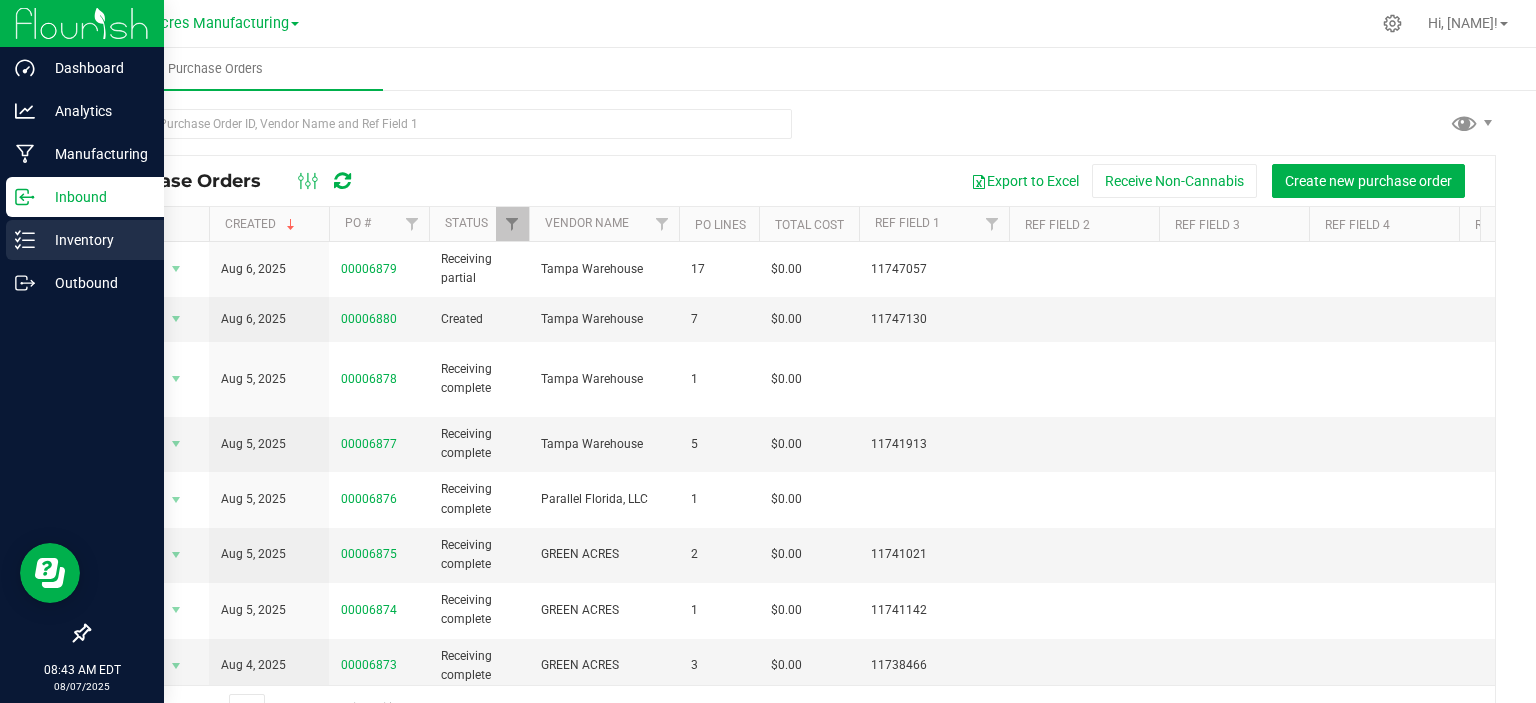 click on "Inventory" at bounding box center (95, 240) 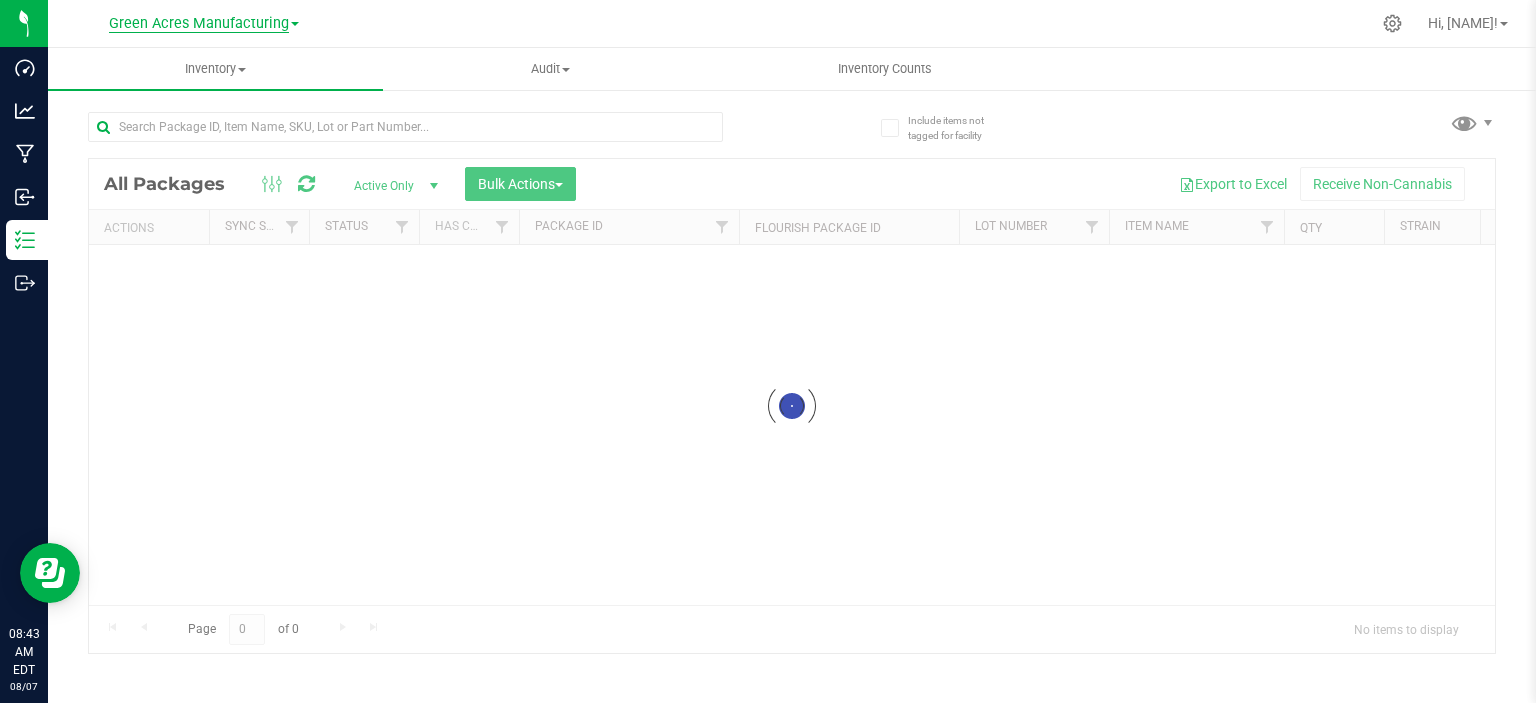 click on "Green Acres Manufacturing" at bounding box center (199, 24) 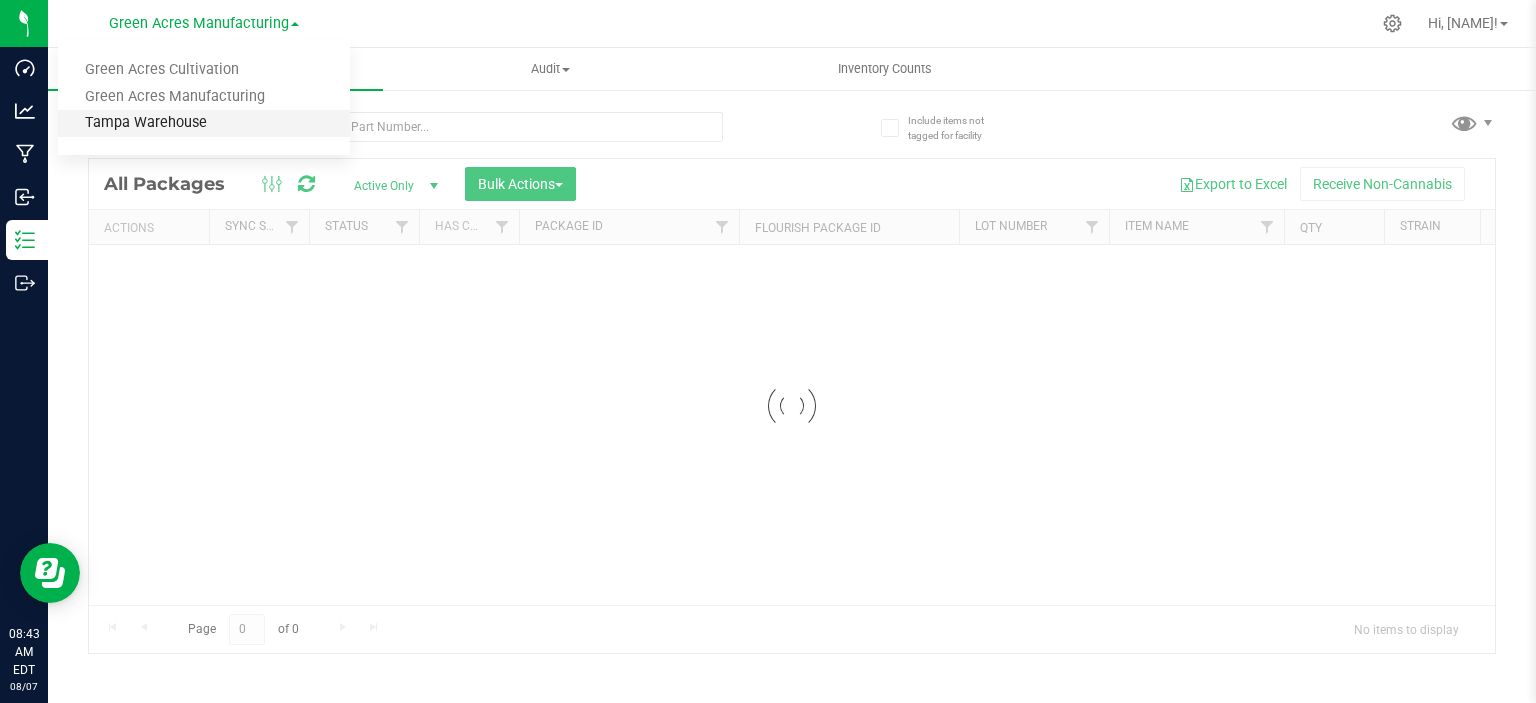 click on "Tampa Warehouse" at bounding box center [204, 123] 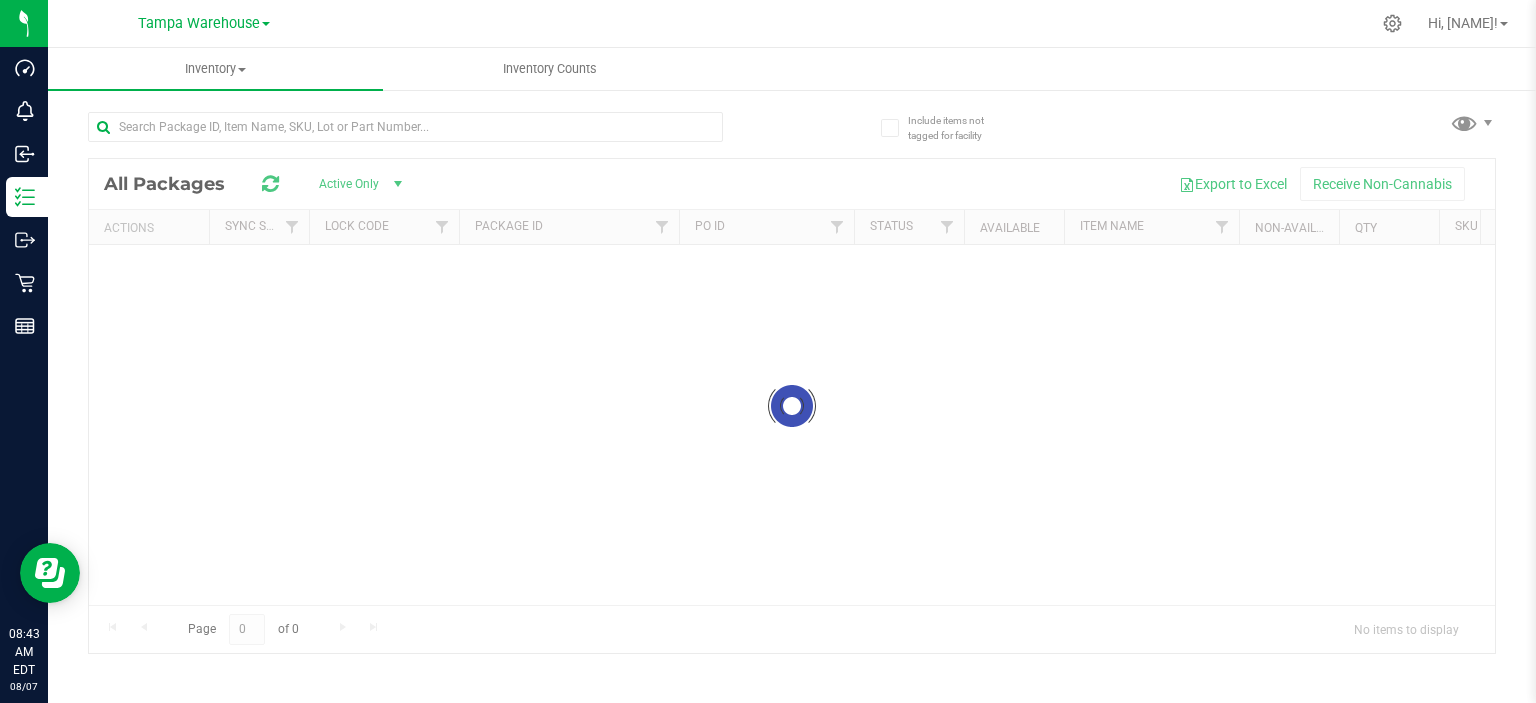 click on "Loading...
All Packages
Active Only Active Only Lab Samples Locked All External Internal
Export to Excel
Receive Non-Cannabis
Actions Sync Status Lock Code Package ID PO ID Status Available Item Name Non-Available Qty SKU Name Order Id Area Created Date Flourish Package ID Lot Number Shipment Modified Date Destination Modified By Ref Field 1 THC% Pkg Timestamp Lab Test Result Strain Source Packages Part Number Created By Ref Field 2 Ref Field 3 Description Has COA Unit Cost Unit Price SKU Total Cost Total Price Total Available Cost" at bounding box center [792, 373] 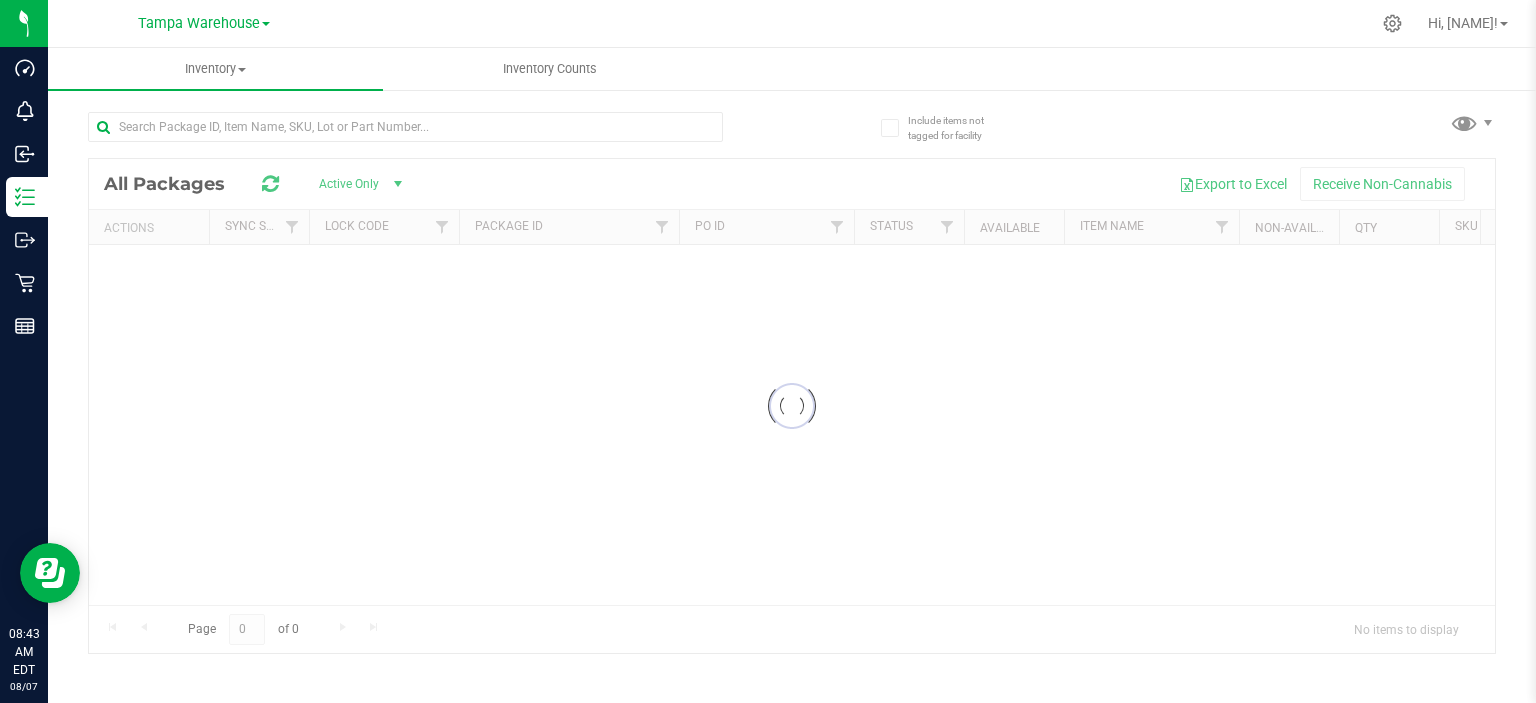 drag, startPoint x: 1151, startPoint y: 314, endPoint x: 1136, endPoint y: 318, distance: 15.524175 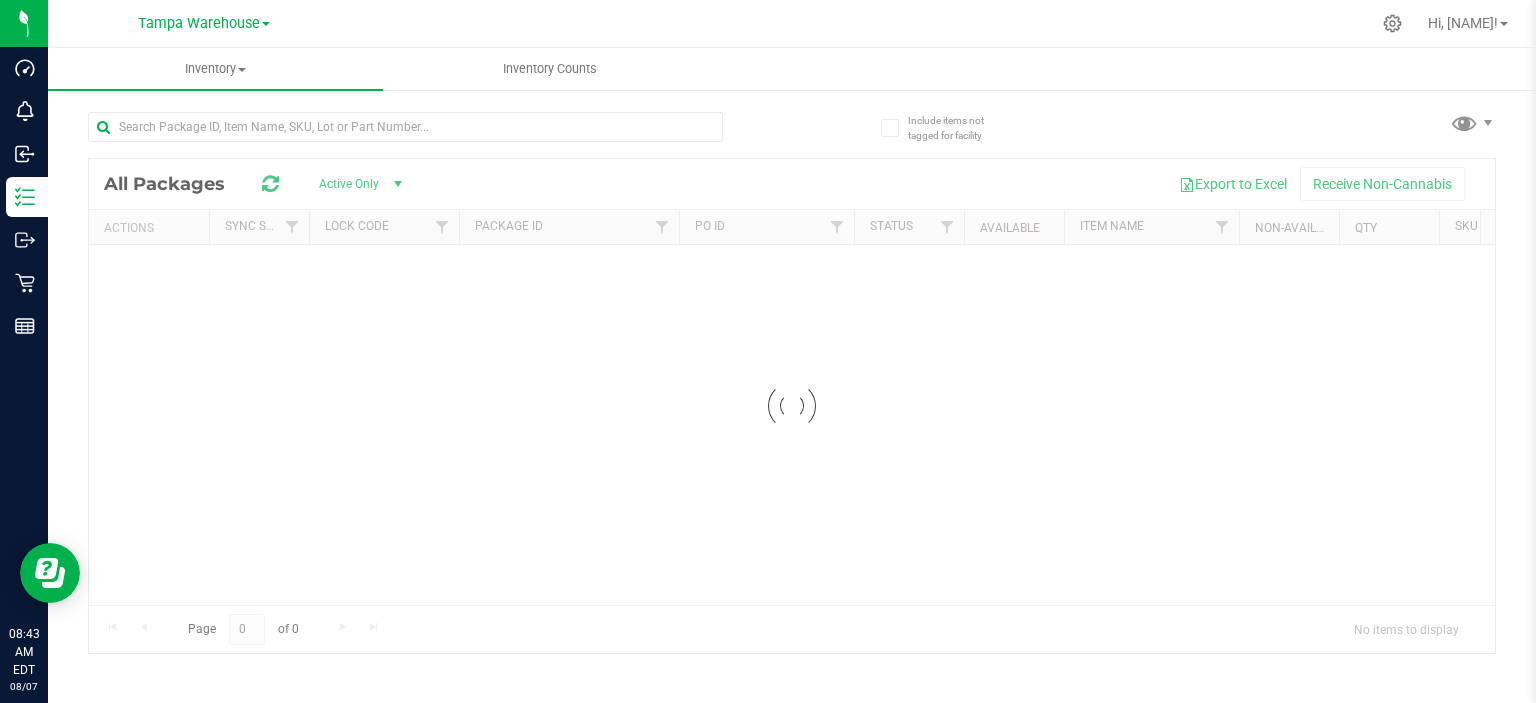 click at bounding box center [792, 406] 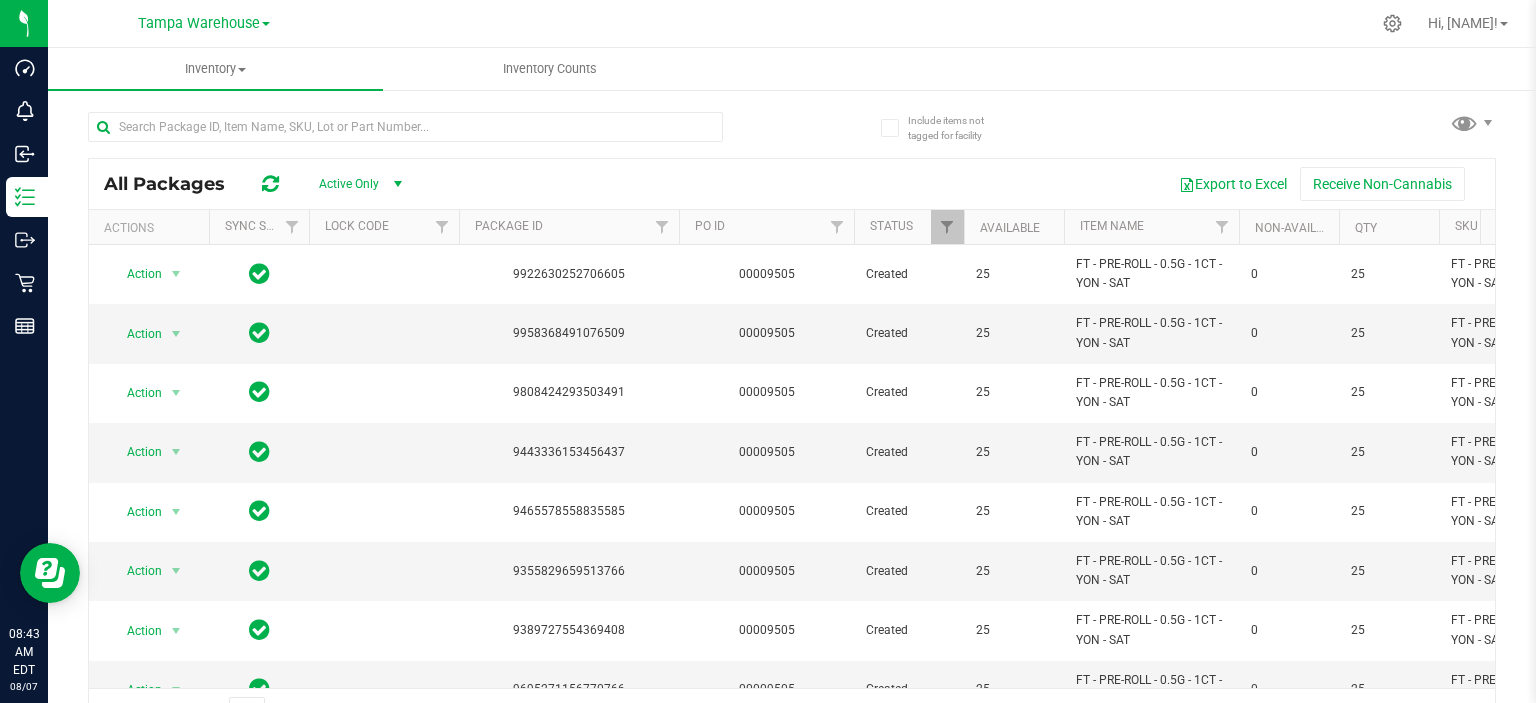 click at bounding box center (964, 227) 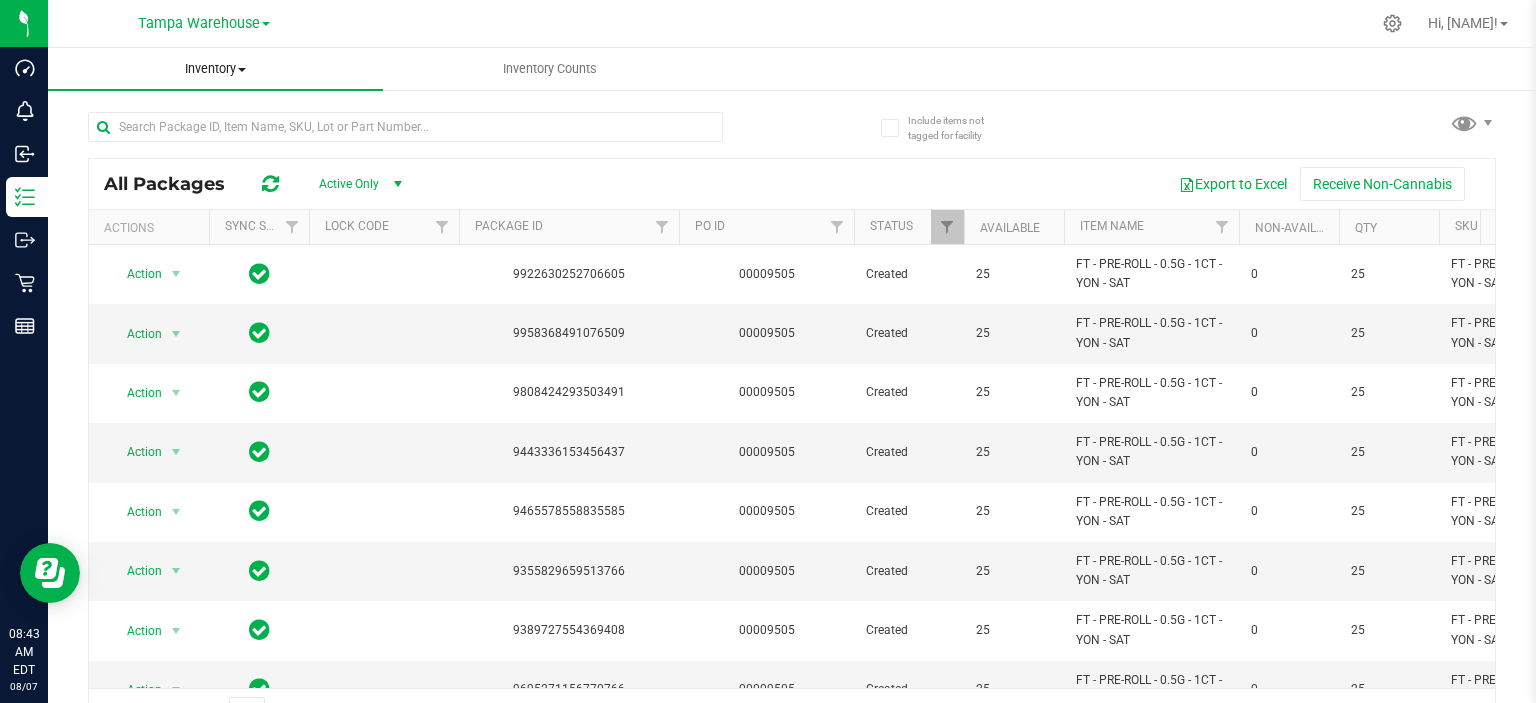 click on "Inventory" at bounding box center [215, 69] 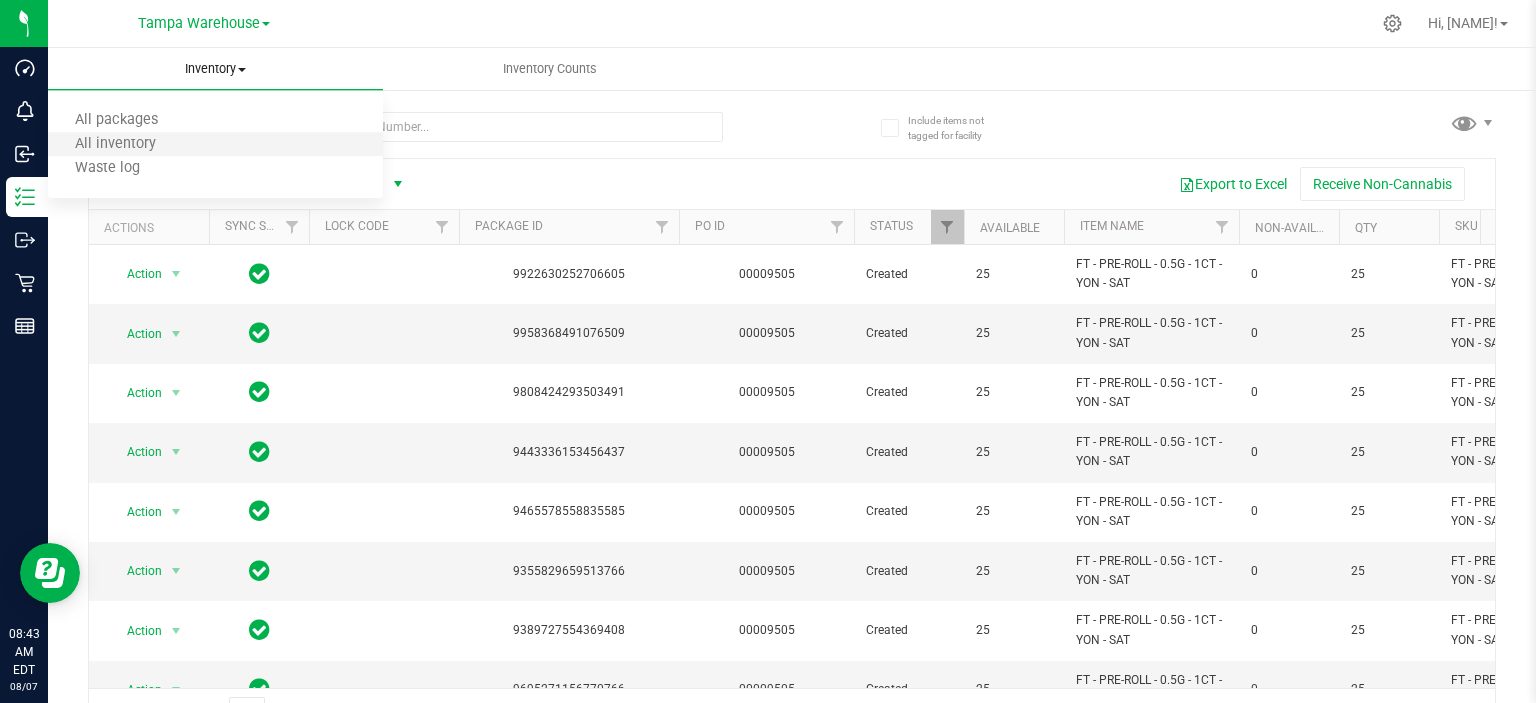 click on "All inventory" at bounding box center (215, 145) 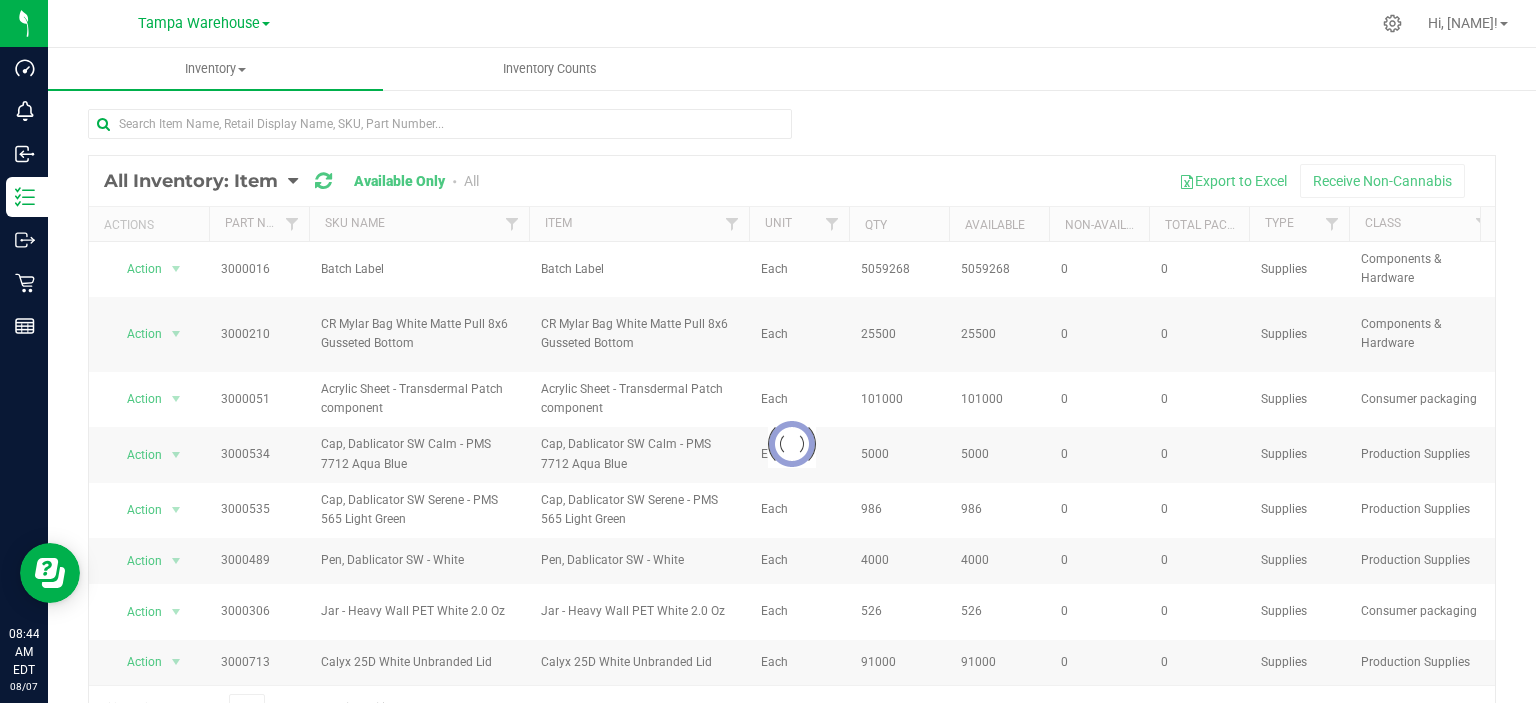 click at bounding box center (792, 444) 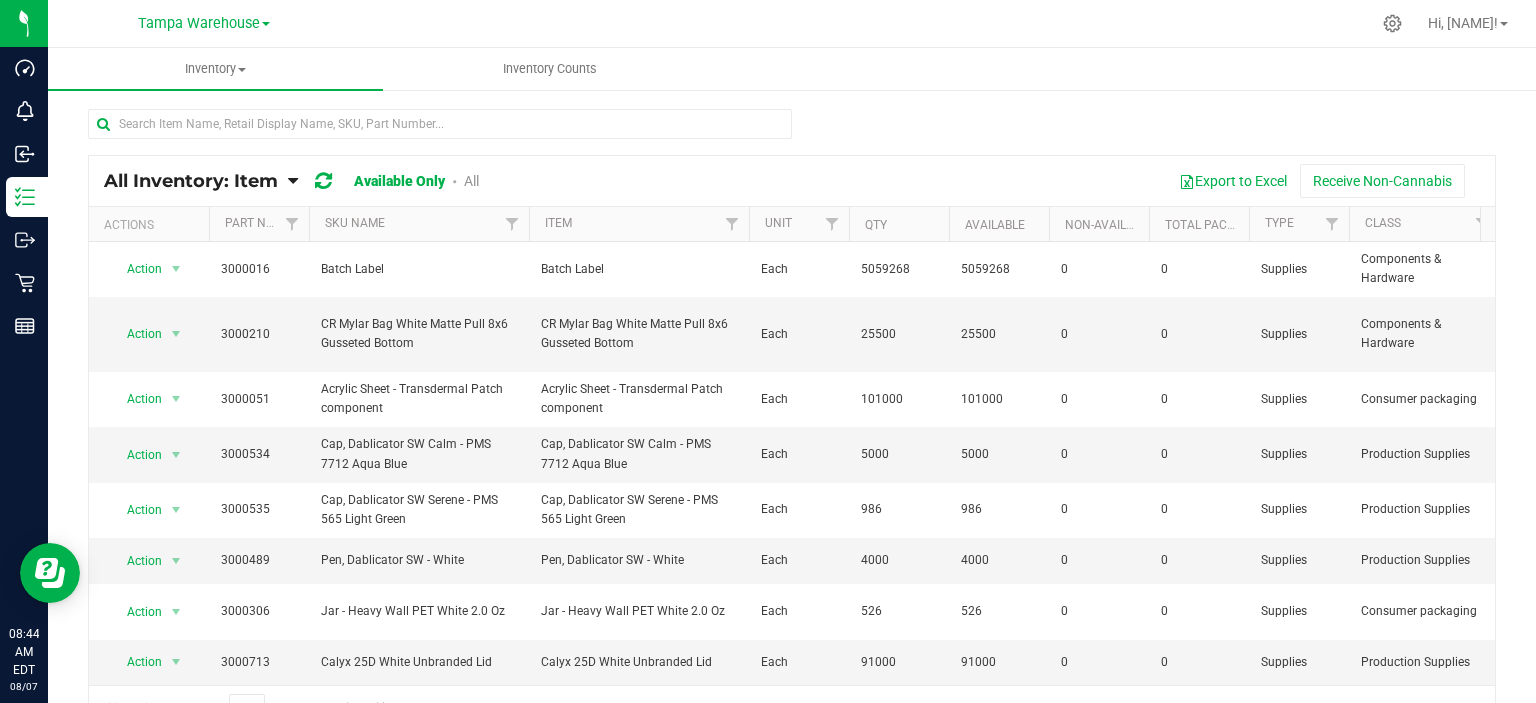 click on "All Inventory: Item" at bounding box center [196, 181] 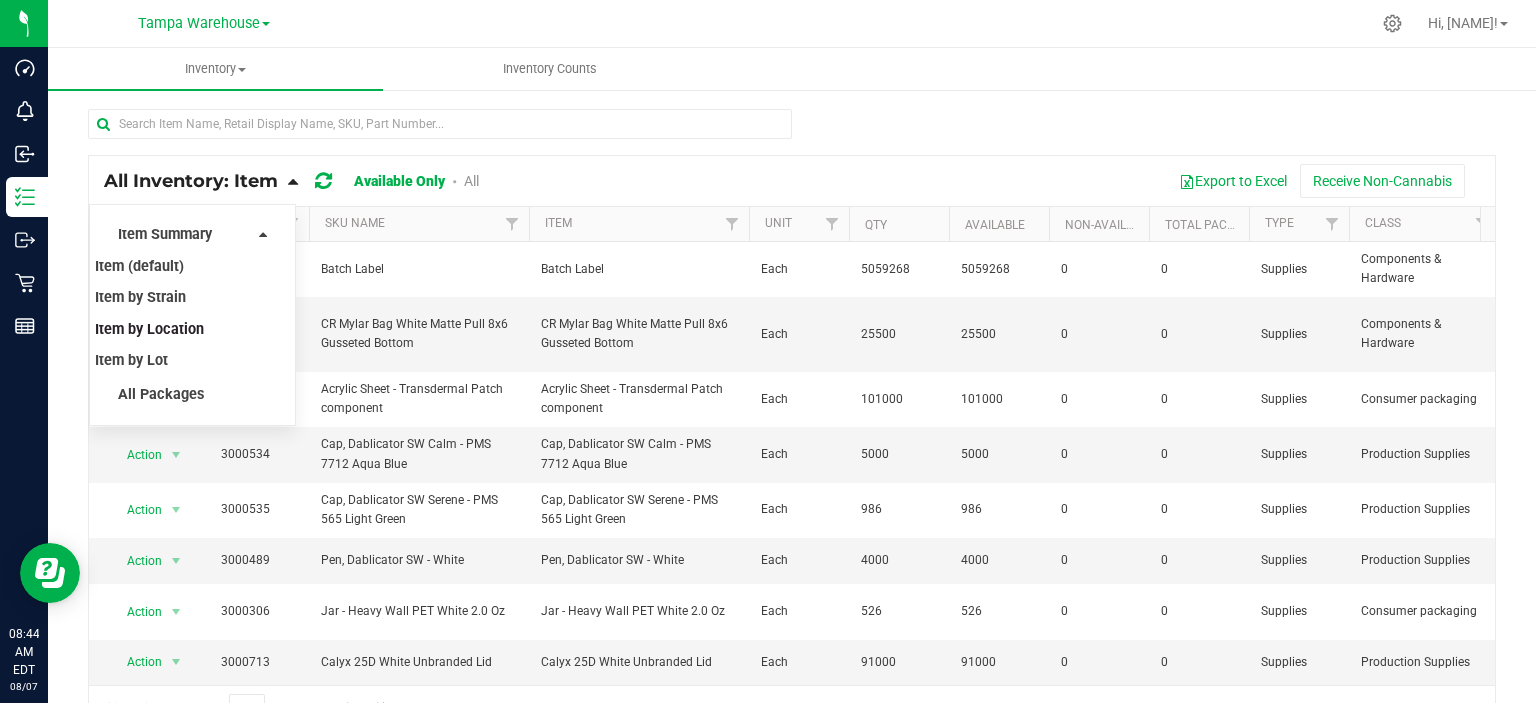 click on "Item by Location" at bounding box center [149, 329] 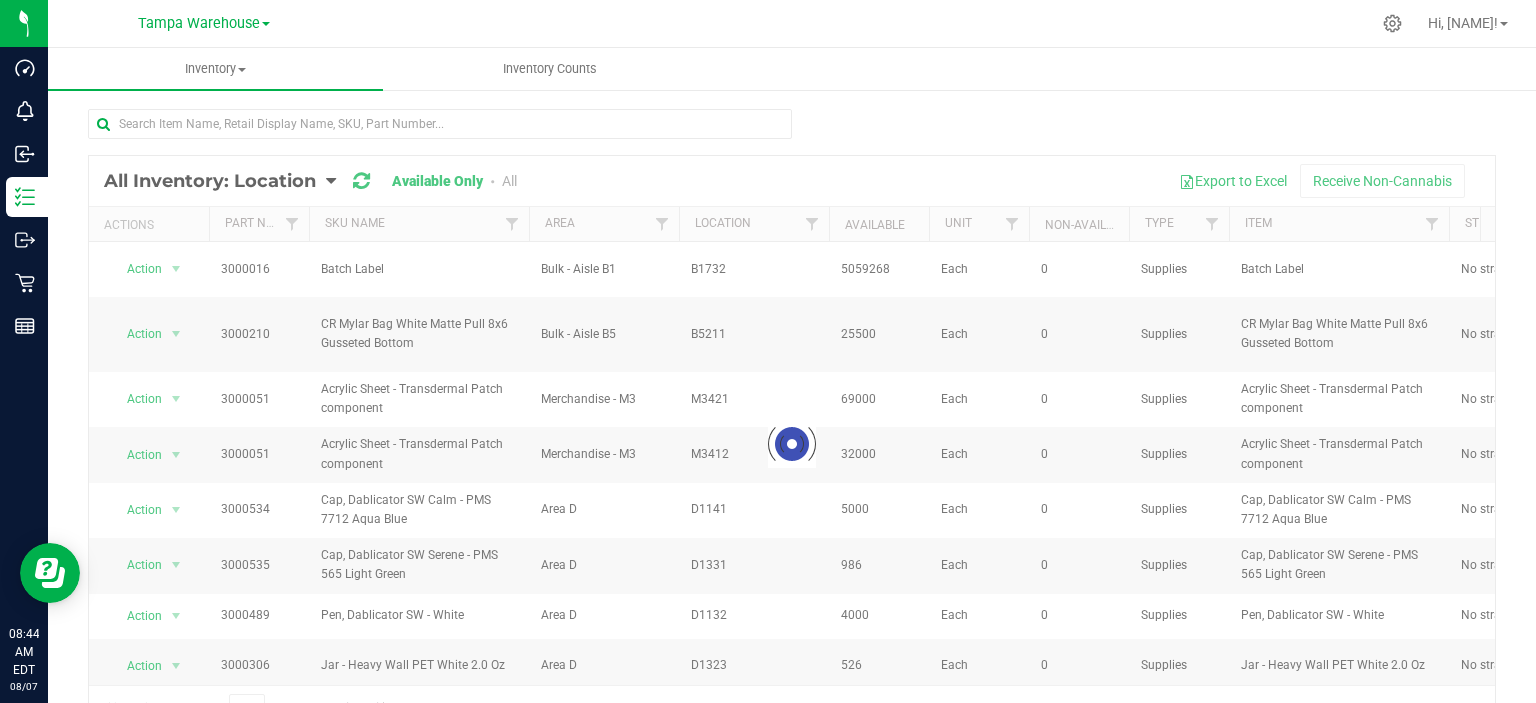 click at bounding box center (792, 444) 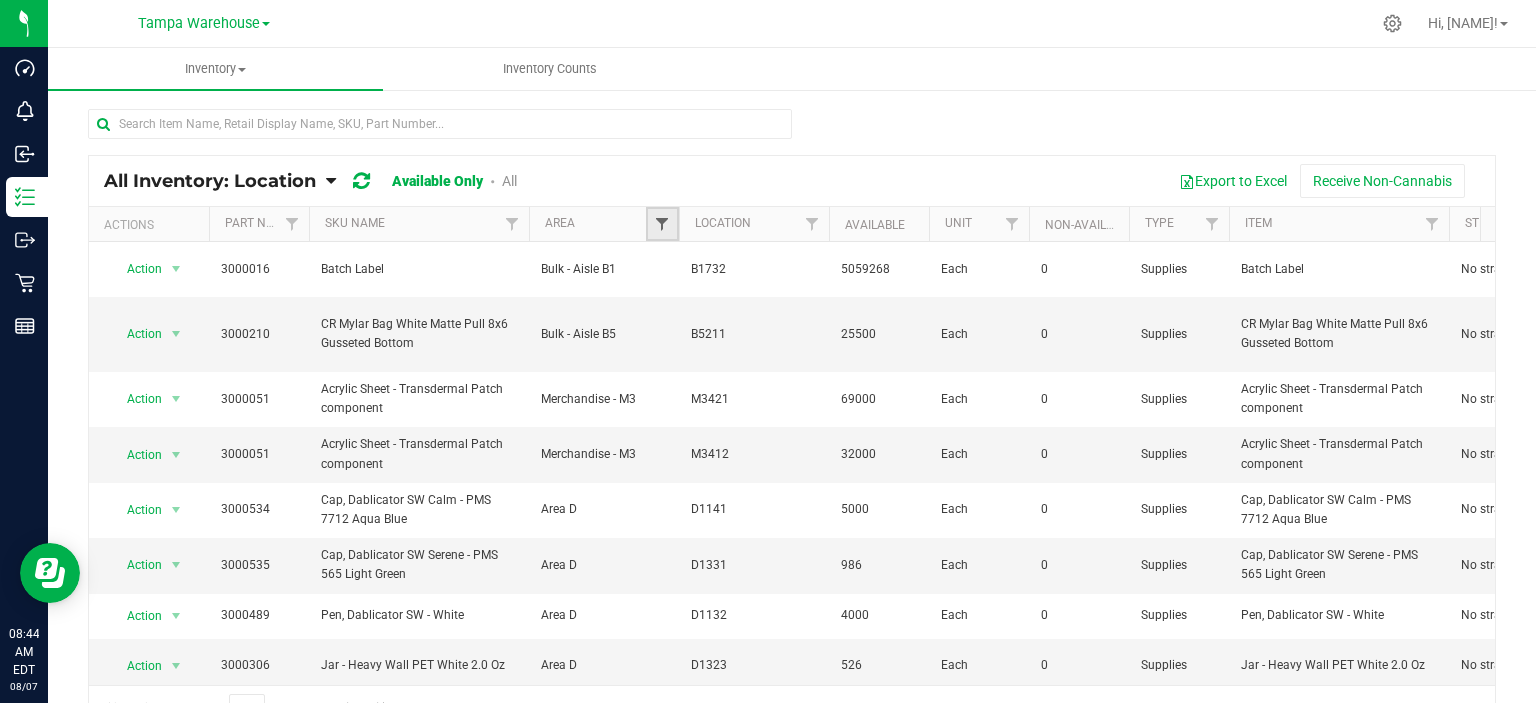 click at bounding box center (662, 224) 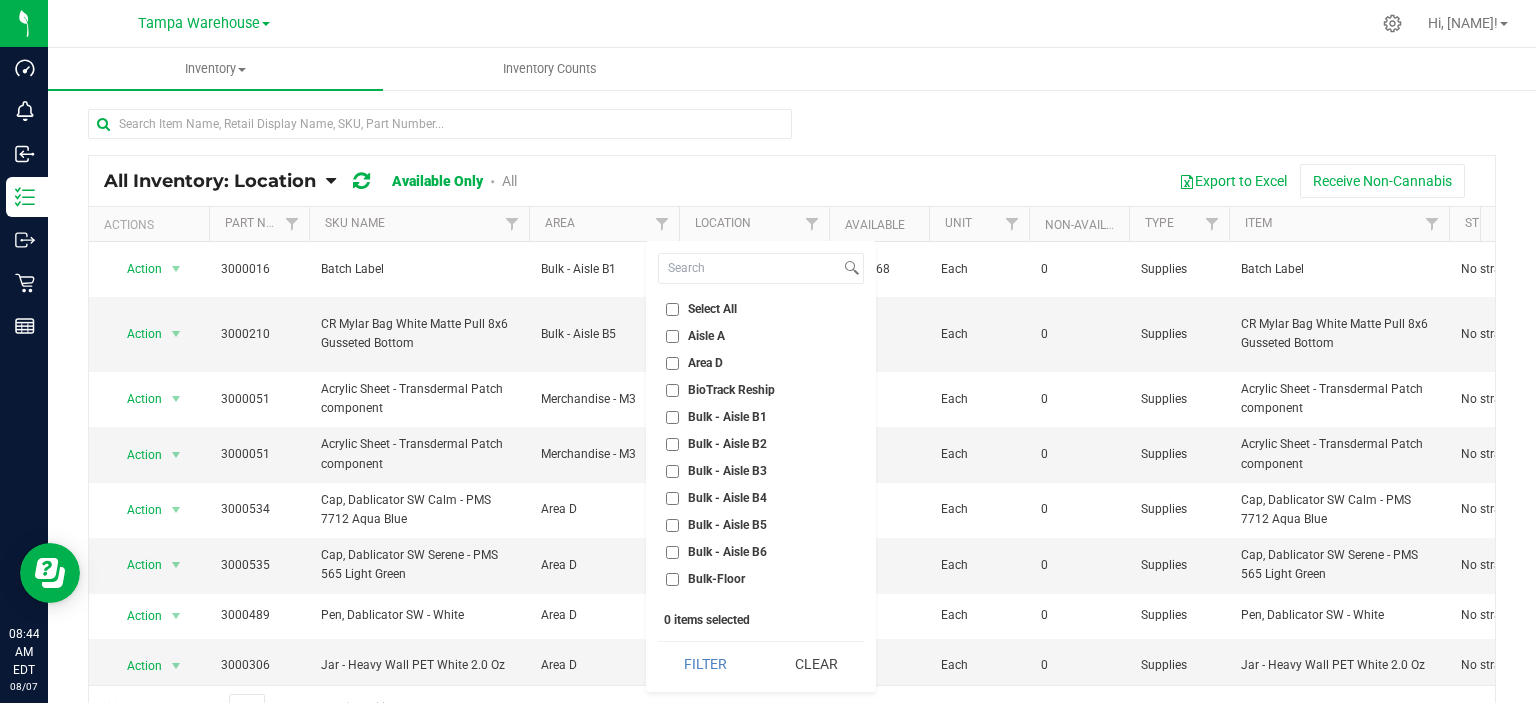 click on "Select All" at bounding box center [761, 309] 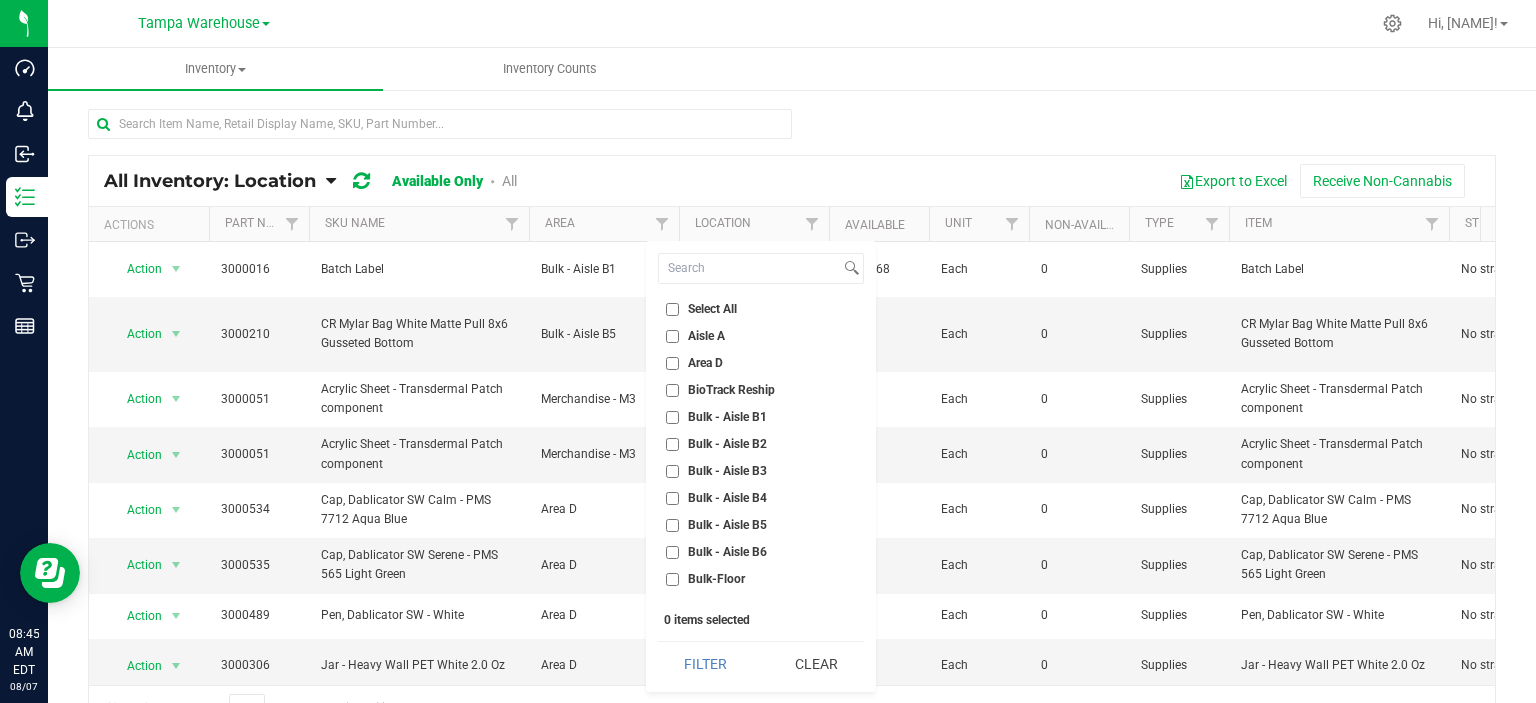 click on "Select All" at bounding box center [701, 309] 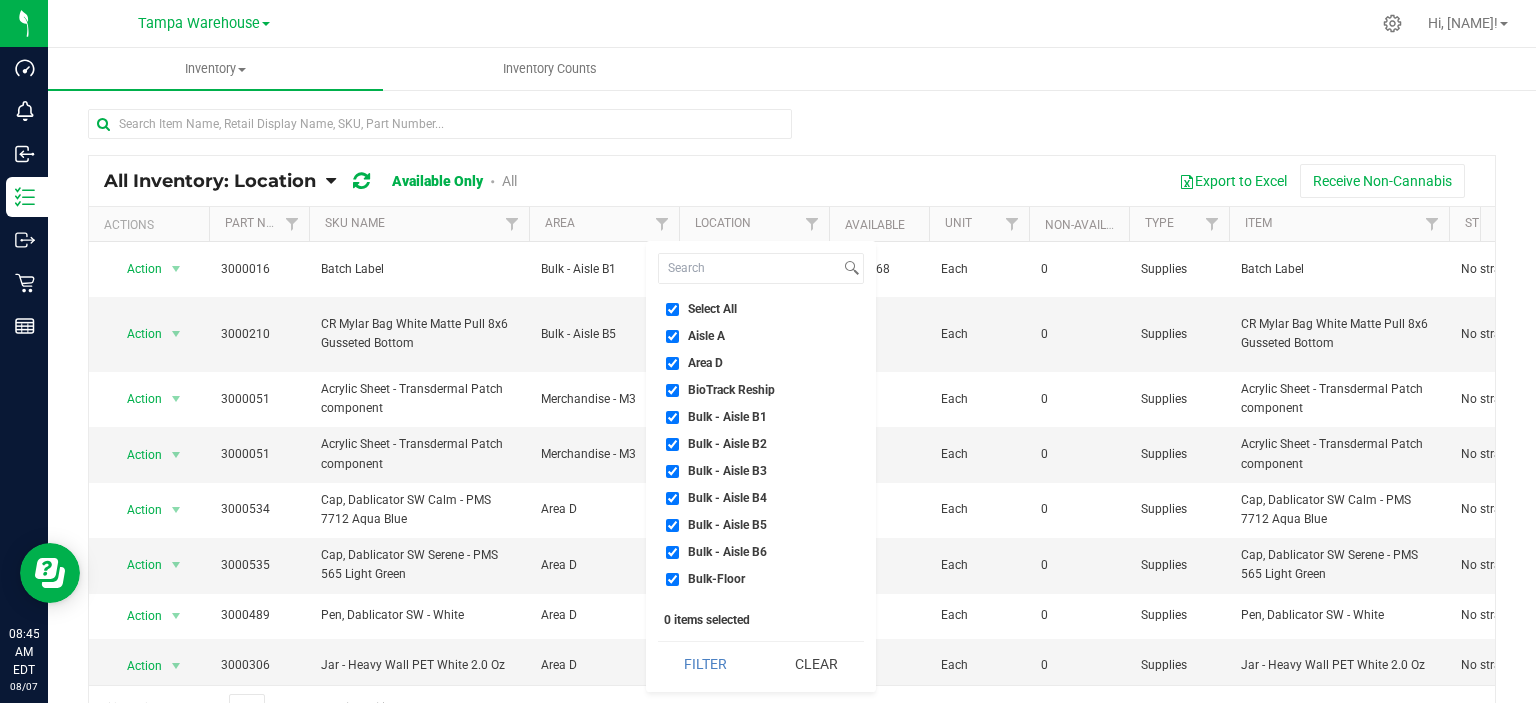 checkbox on "true" 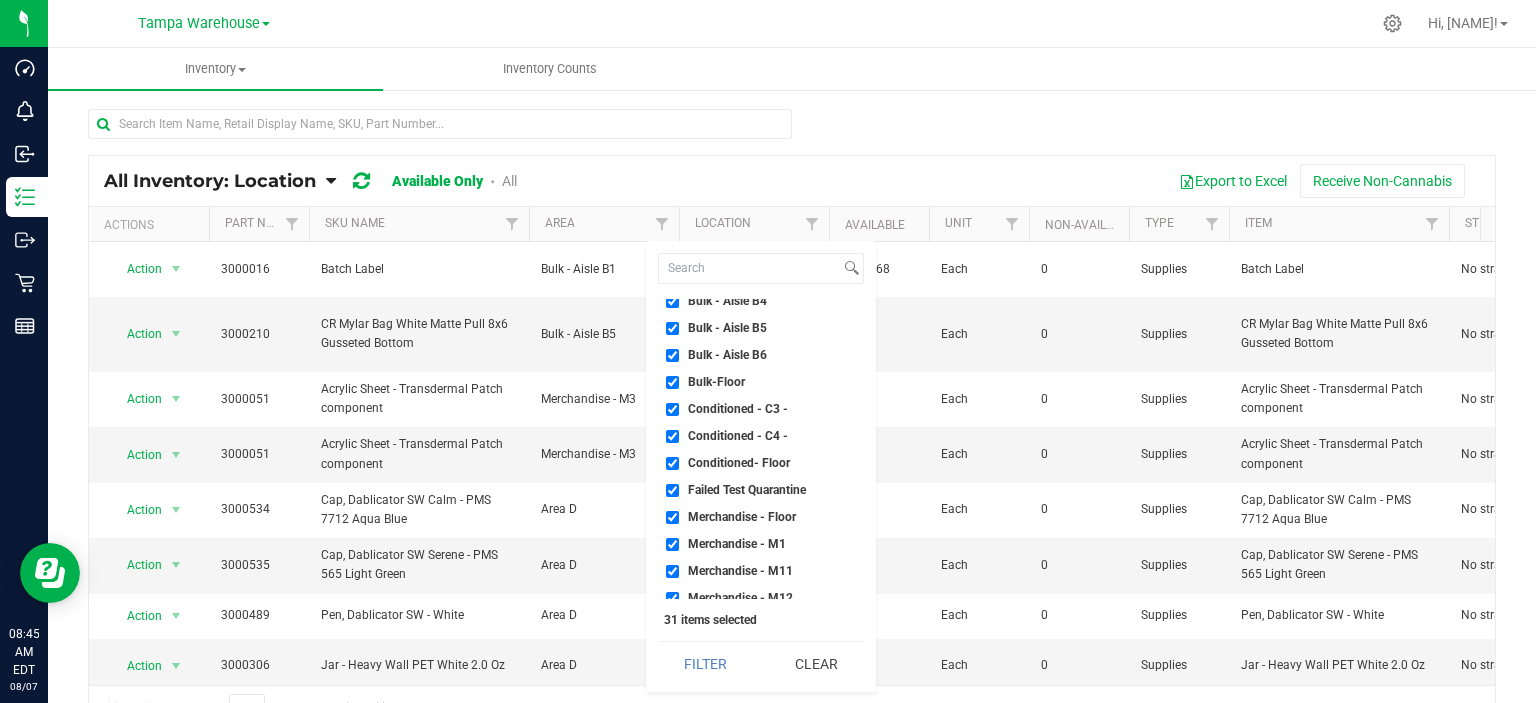 scroll, scrollTop: 200, scrollLeft: 0, axis: vertical 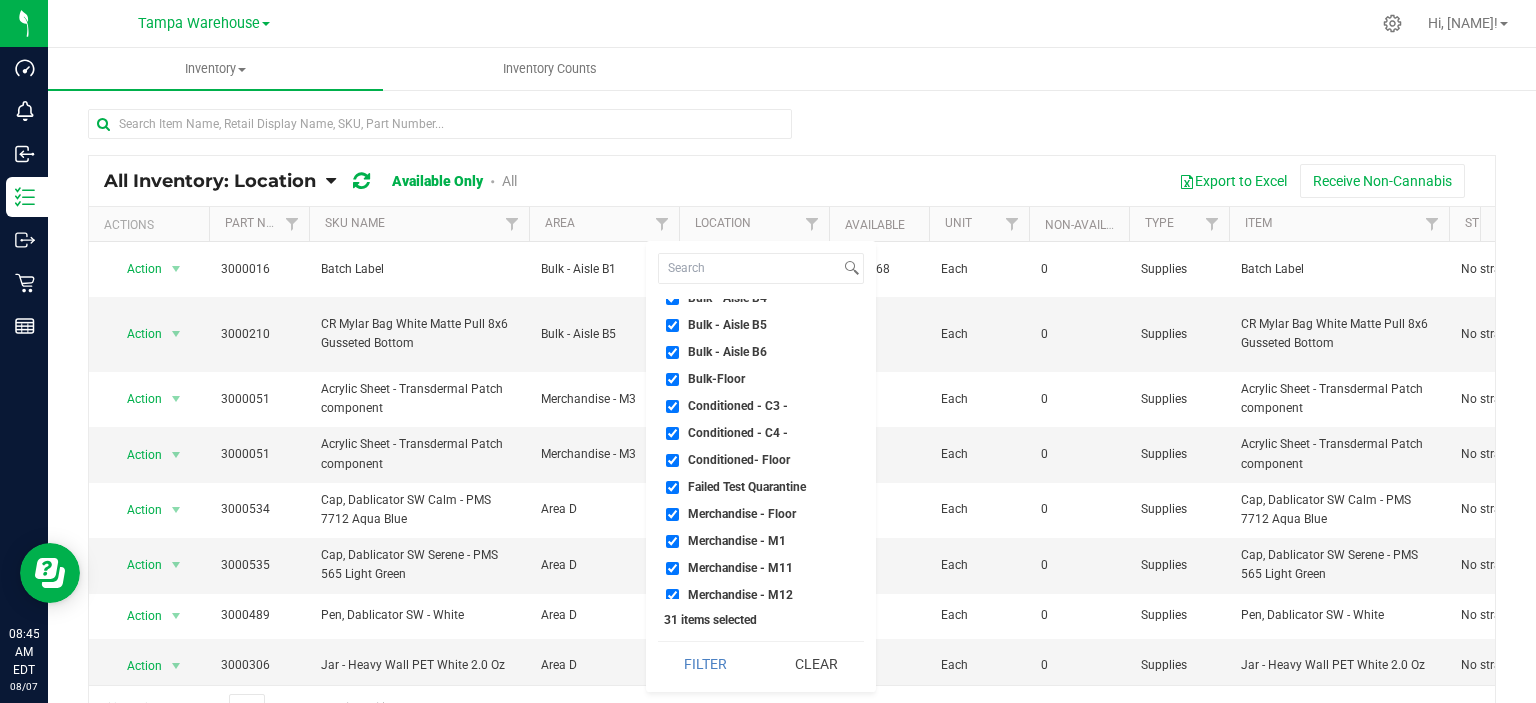 click on "Failed Test Quarantine" at bounding box center (747, 487) 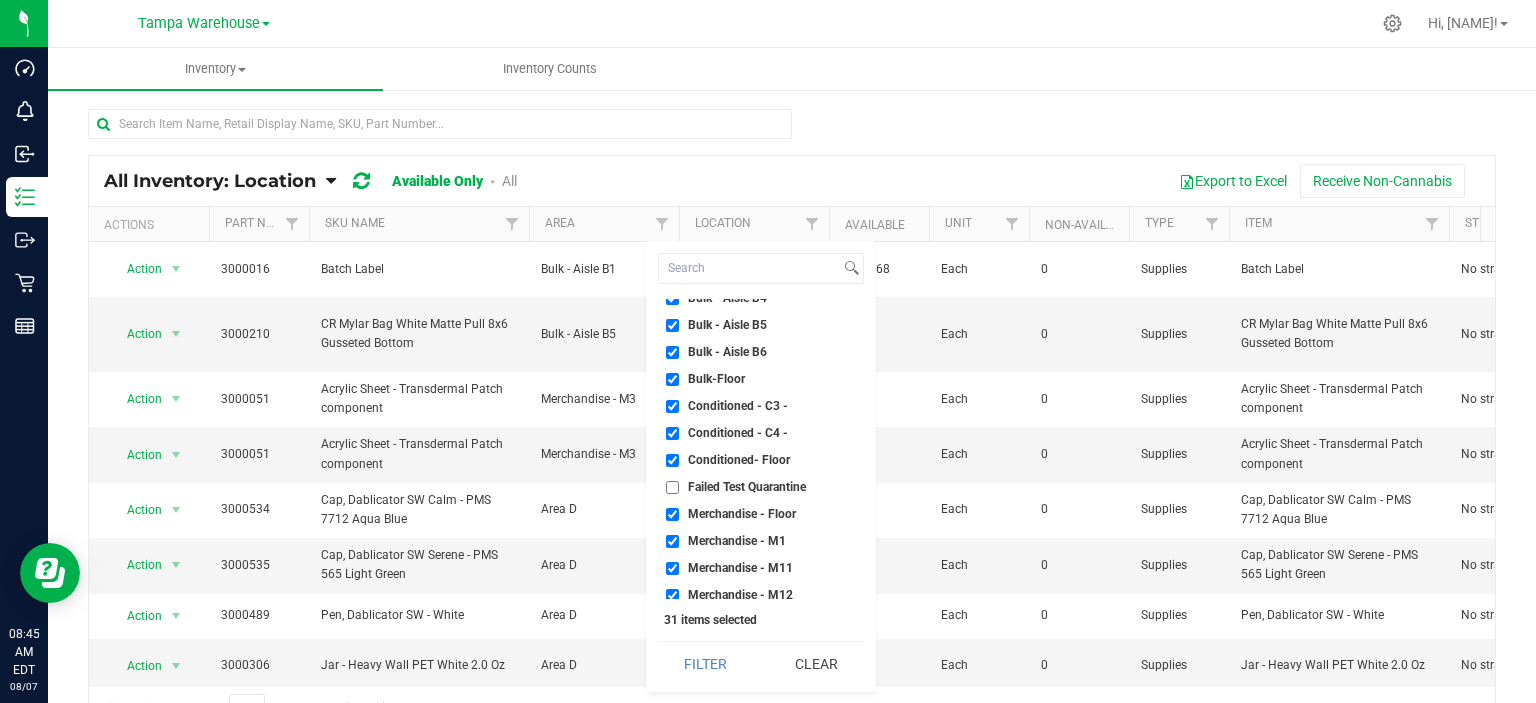 checkbox on "false" 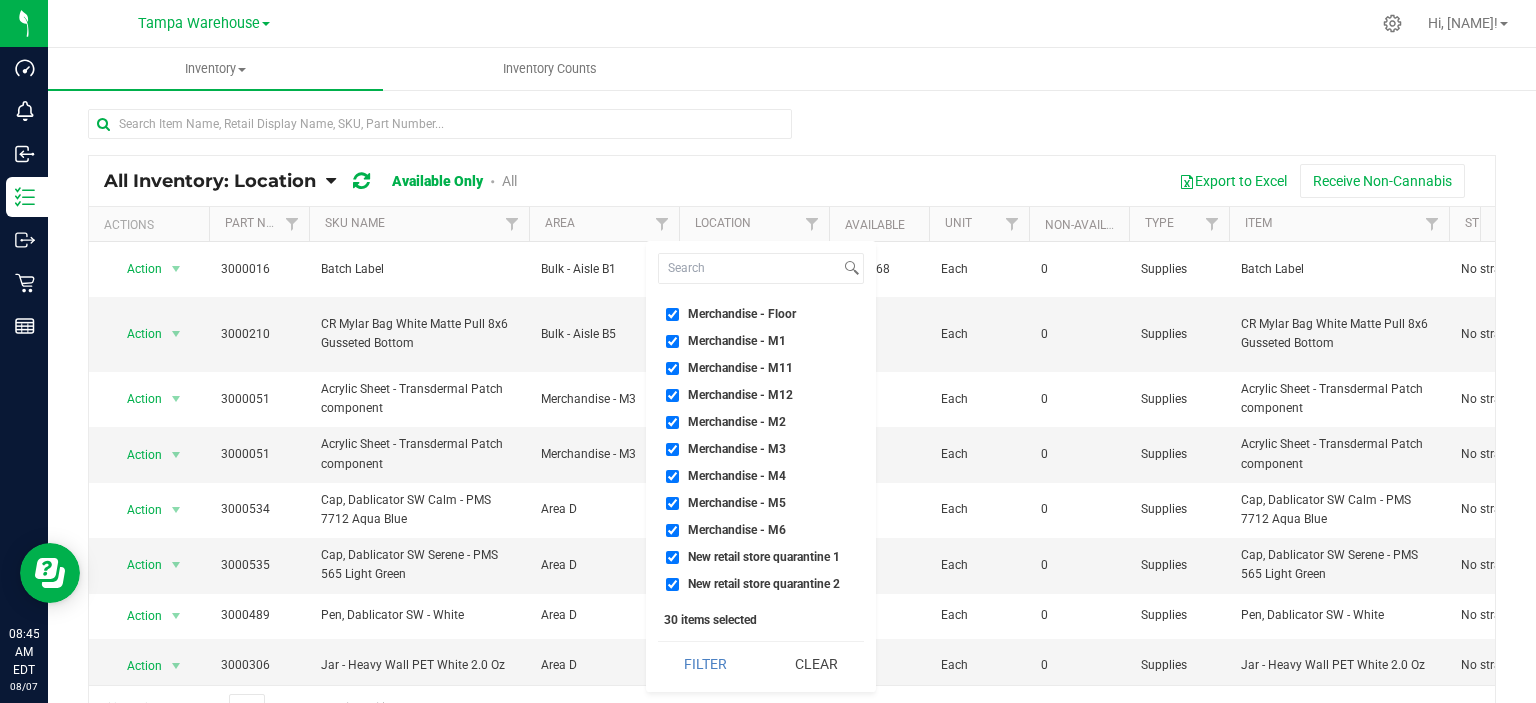 scroll, scrollTop: 500, scrollLeft: 0, axis: vertical 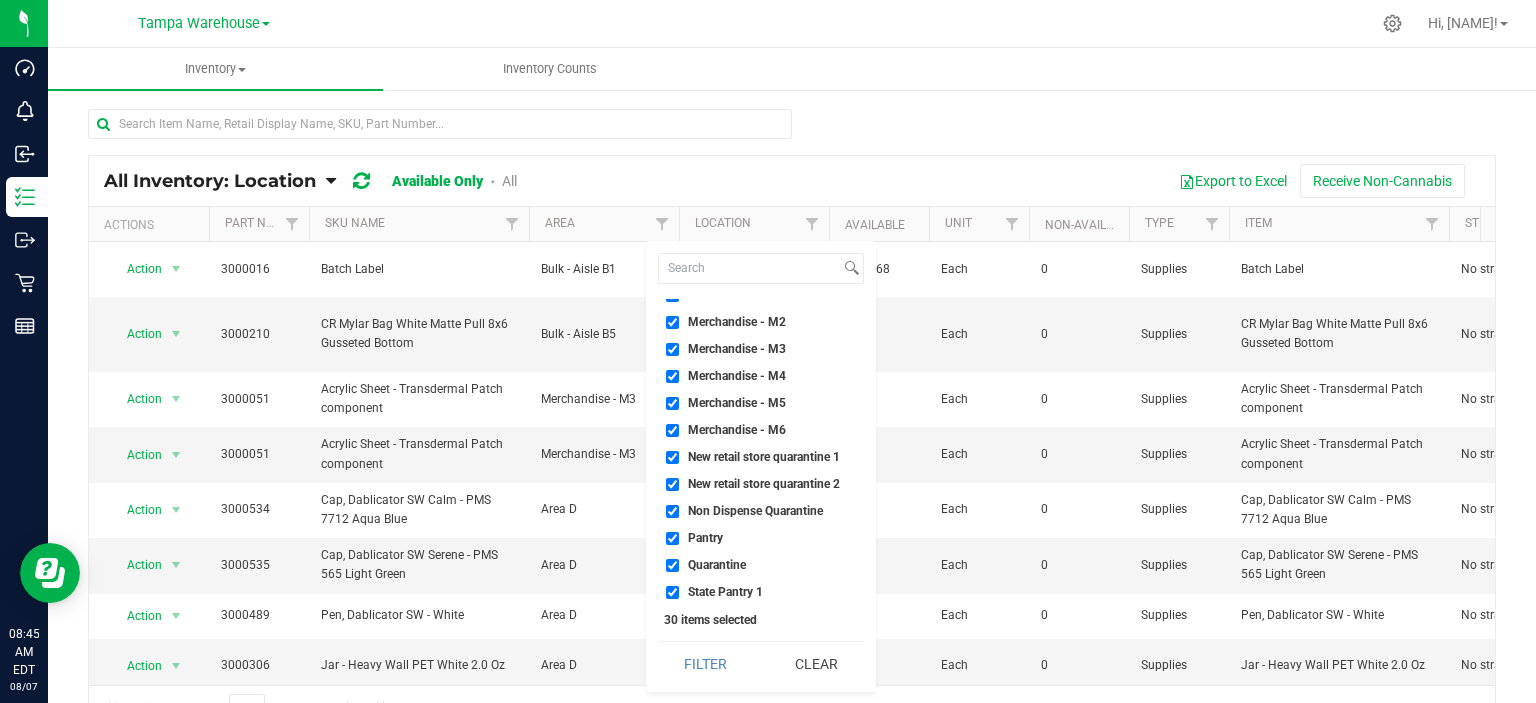 click on "New retail store quarantine 1" at bounding box center (764, 457) 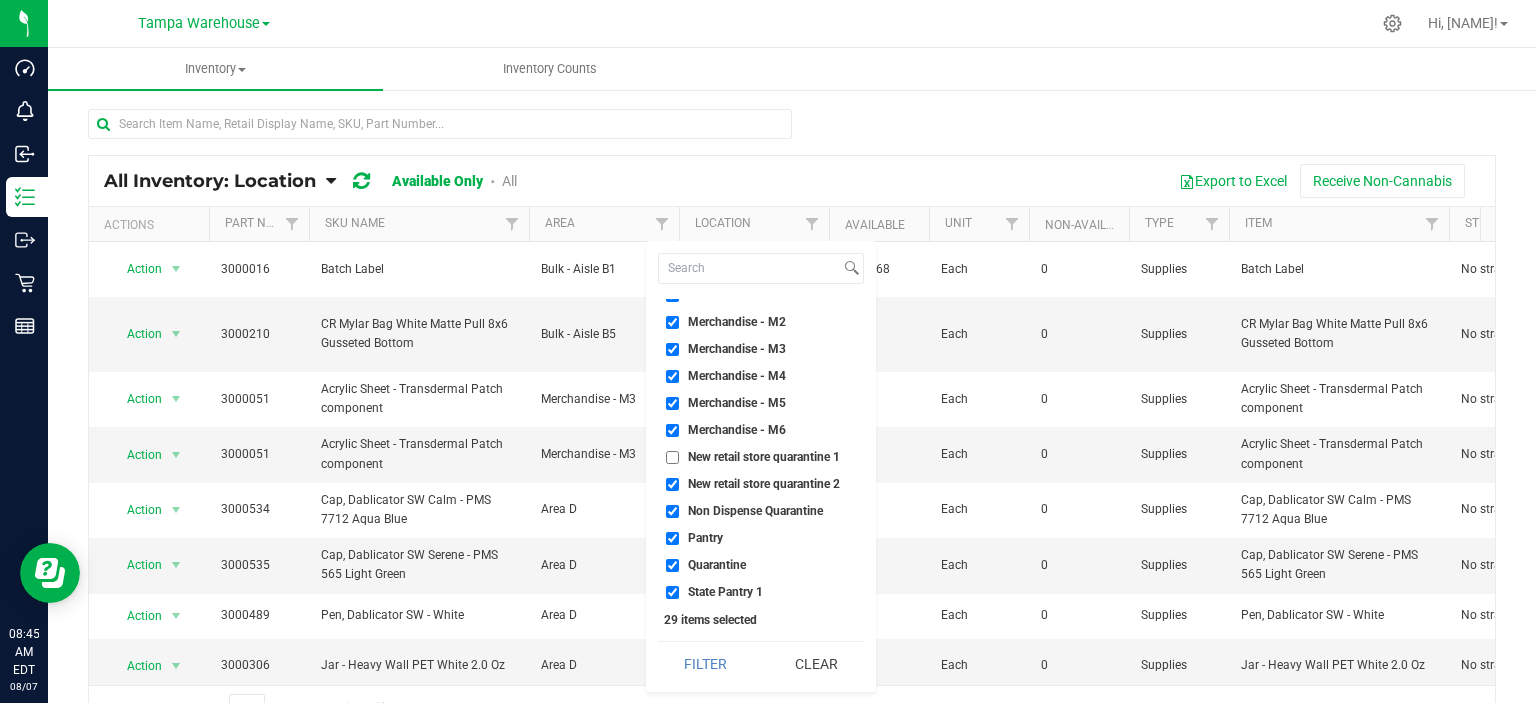 click on "New retail store quarantine 2" at bounding box center [761, 484] 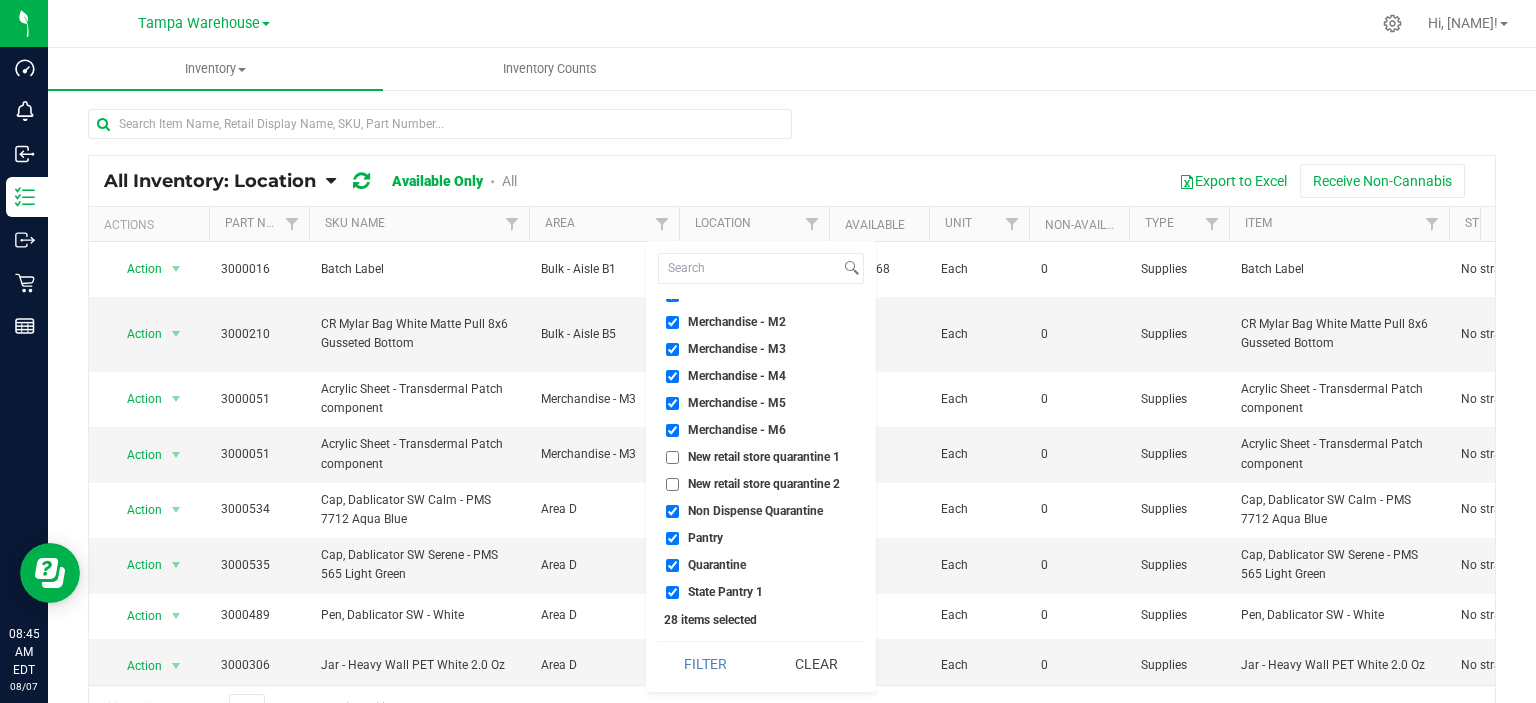 click on "Non Dispense Quarantine" at bounding box center [761, 511] 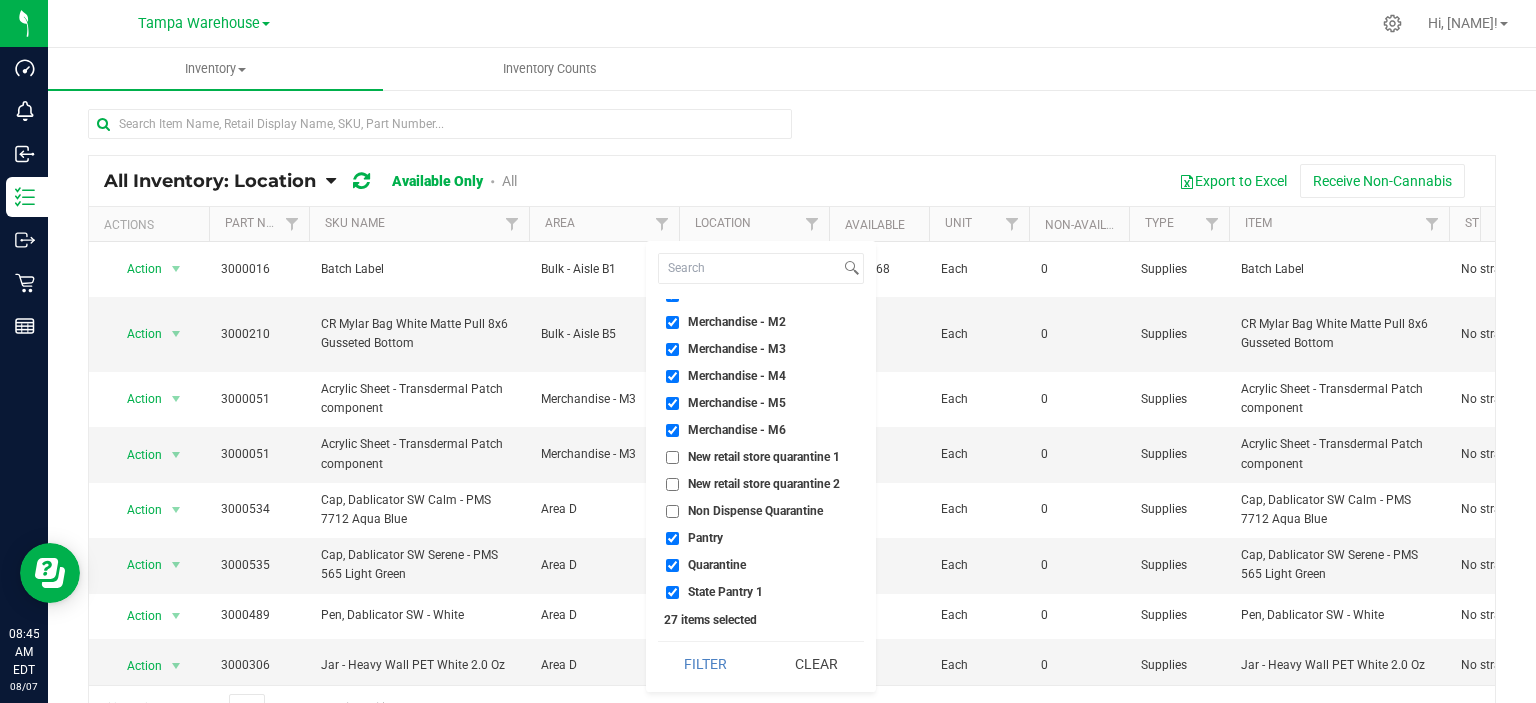 click on "Quarantine" at bounding box center [717, 565] 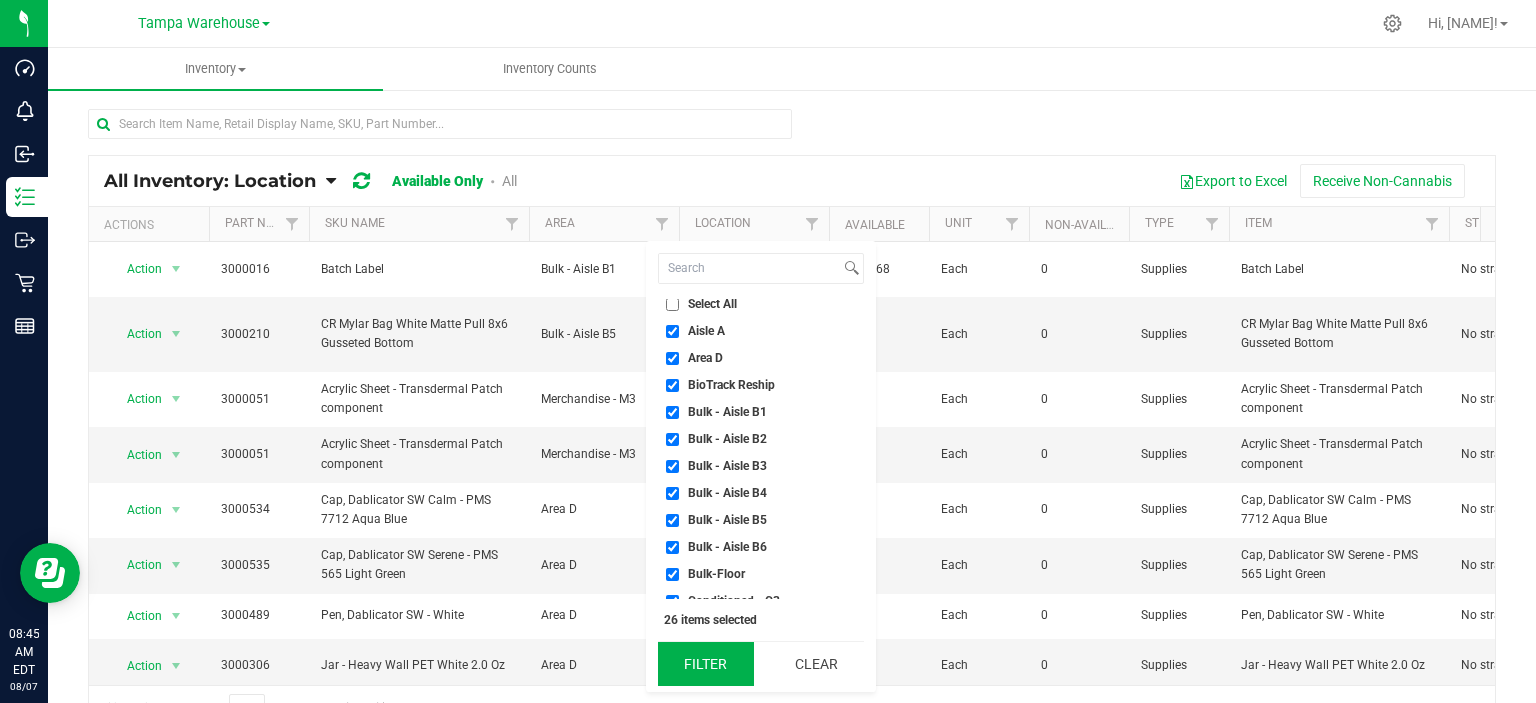 scroll, scrollTop: 0, scrollLeft: 0, axis: both 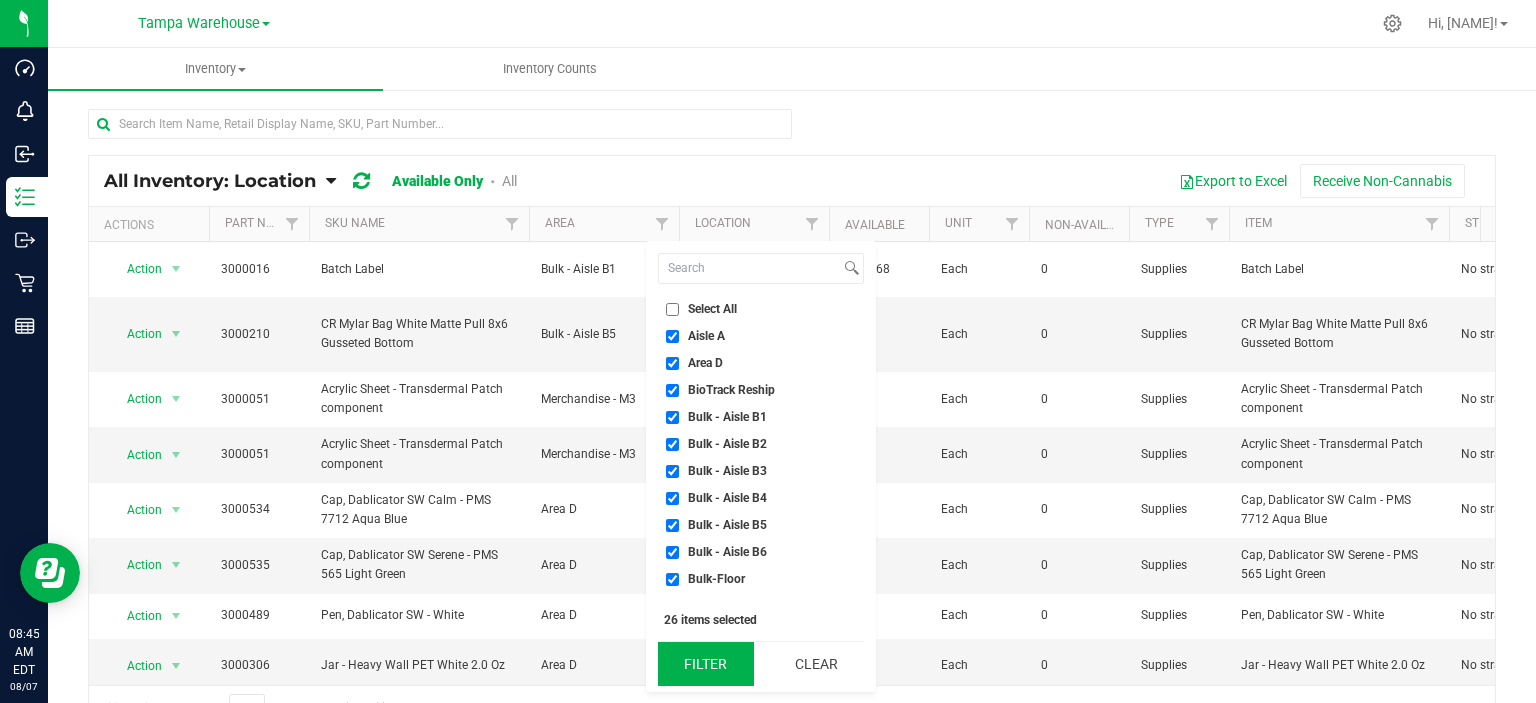 click on "Filter" at bounding box center [706, 664] 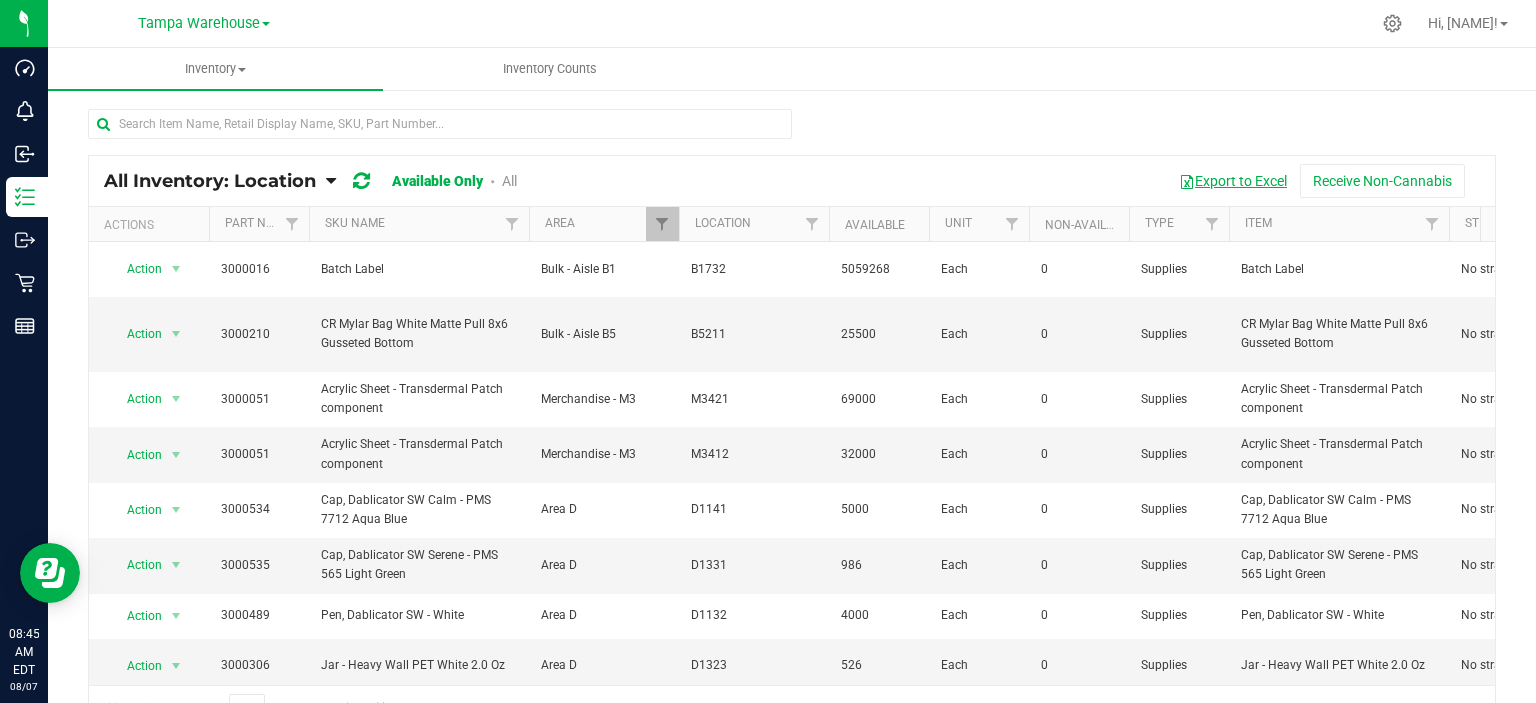 click on "Export to Excel" at bounding box center (1233, 181) 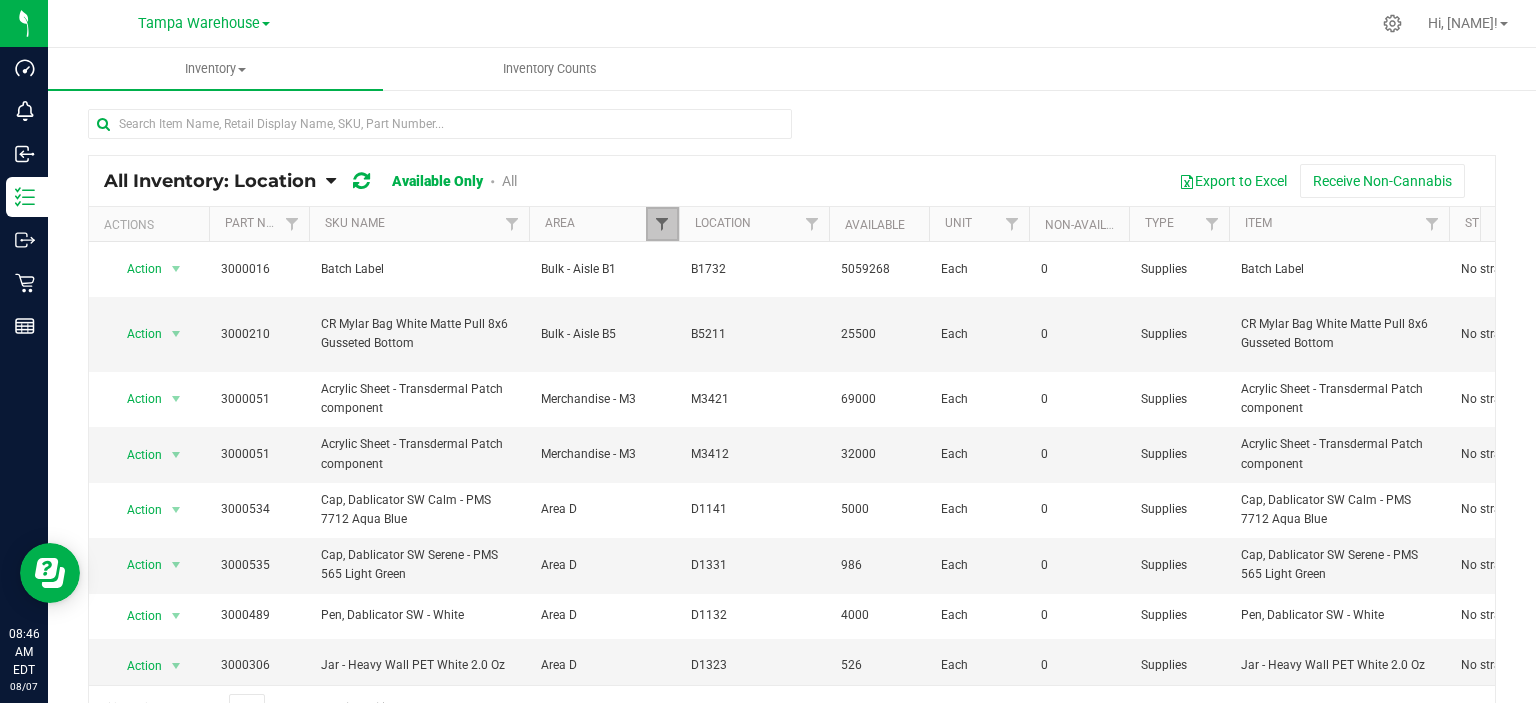 click at bounding box center (662, 224) 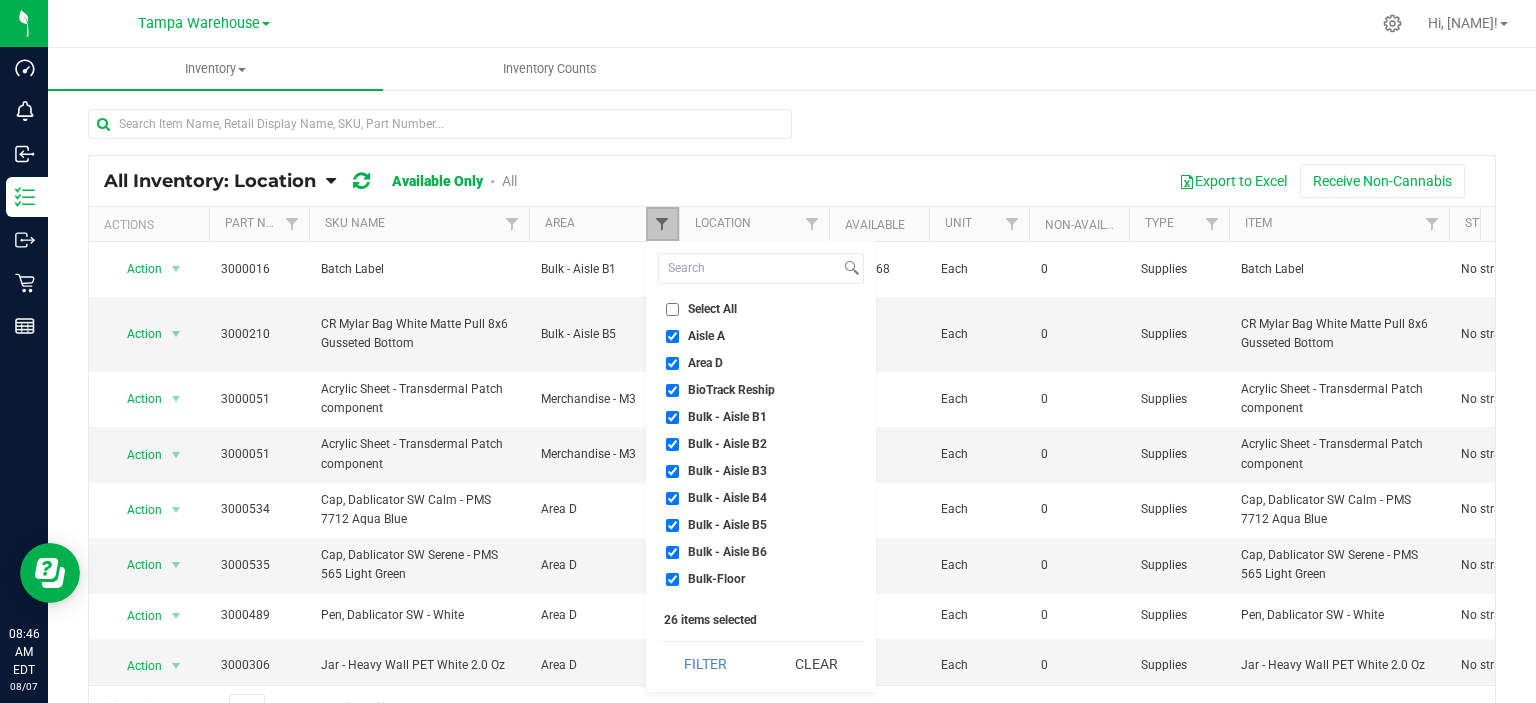 click at bounding box center (662, 224) 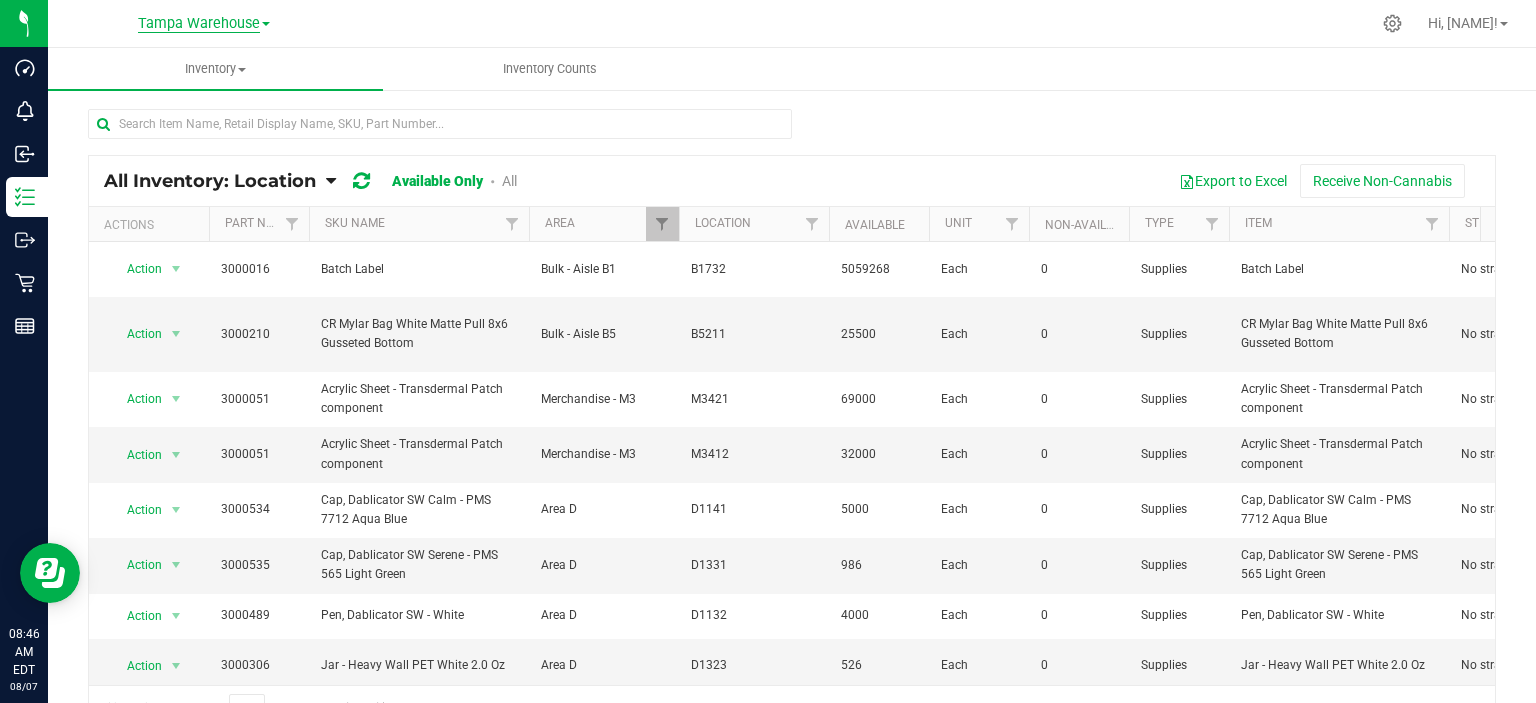 click on "Tampa Warehouse" at bounding box center [199, 24] 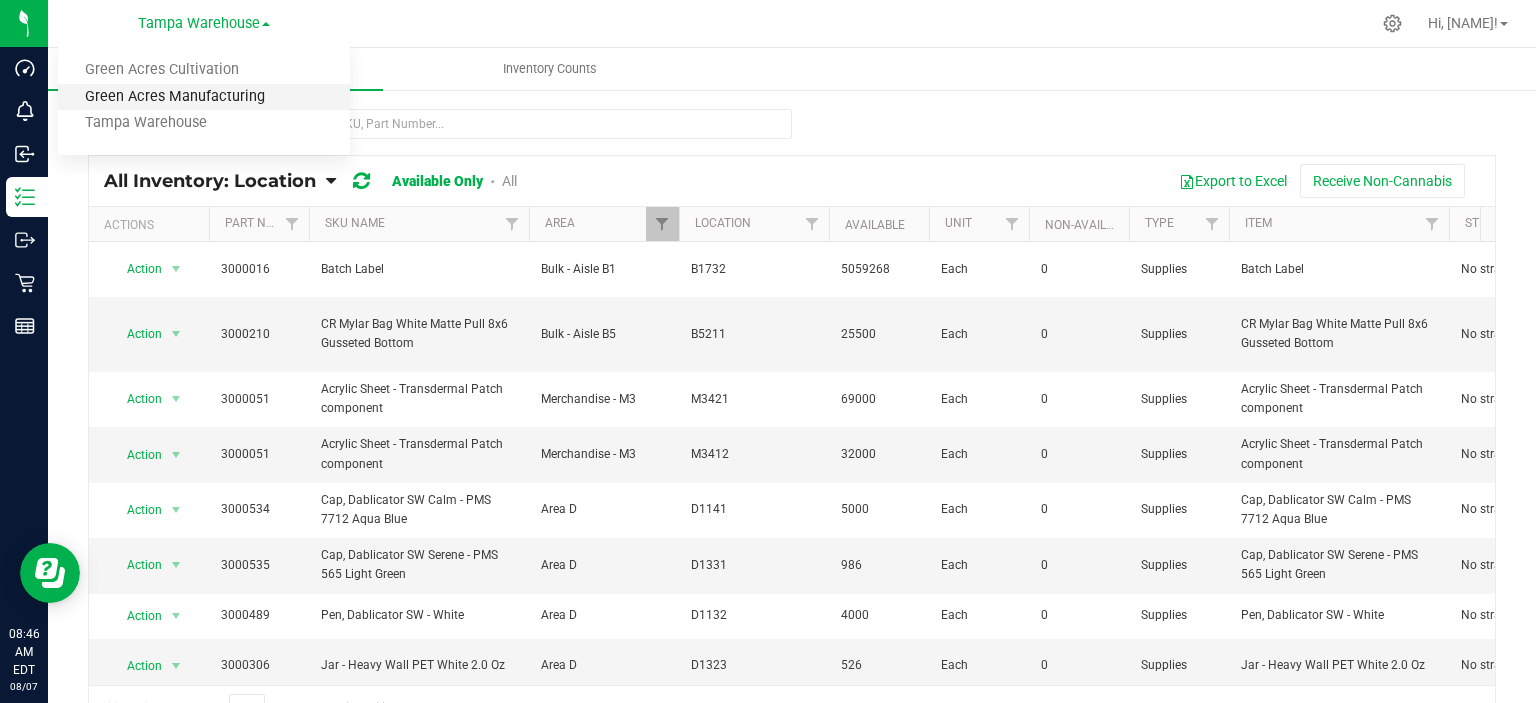 click on "Green Acres Manufacturing" at bounding box center (204, 97) 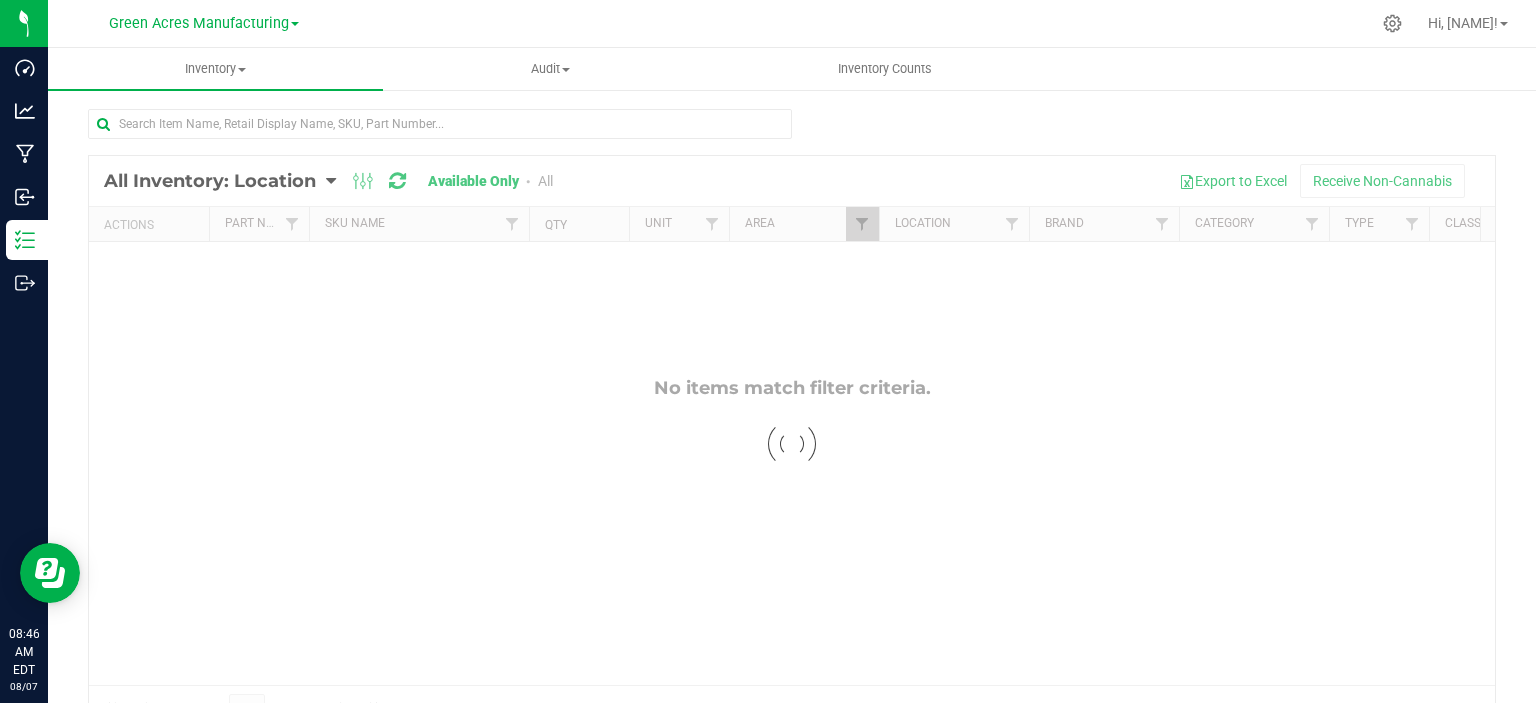 click at bounding box center [792, 444] 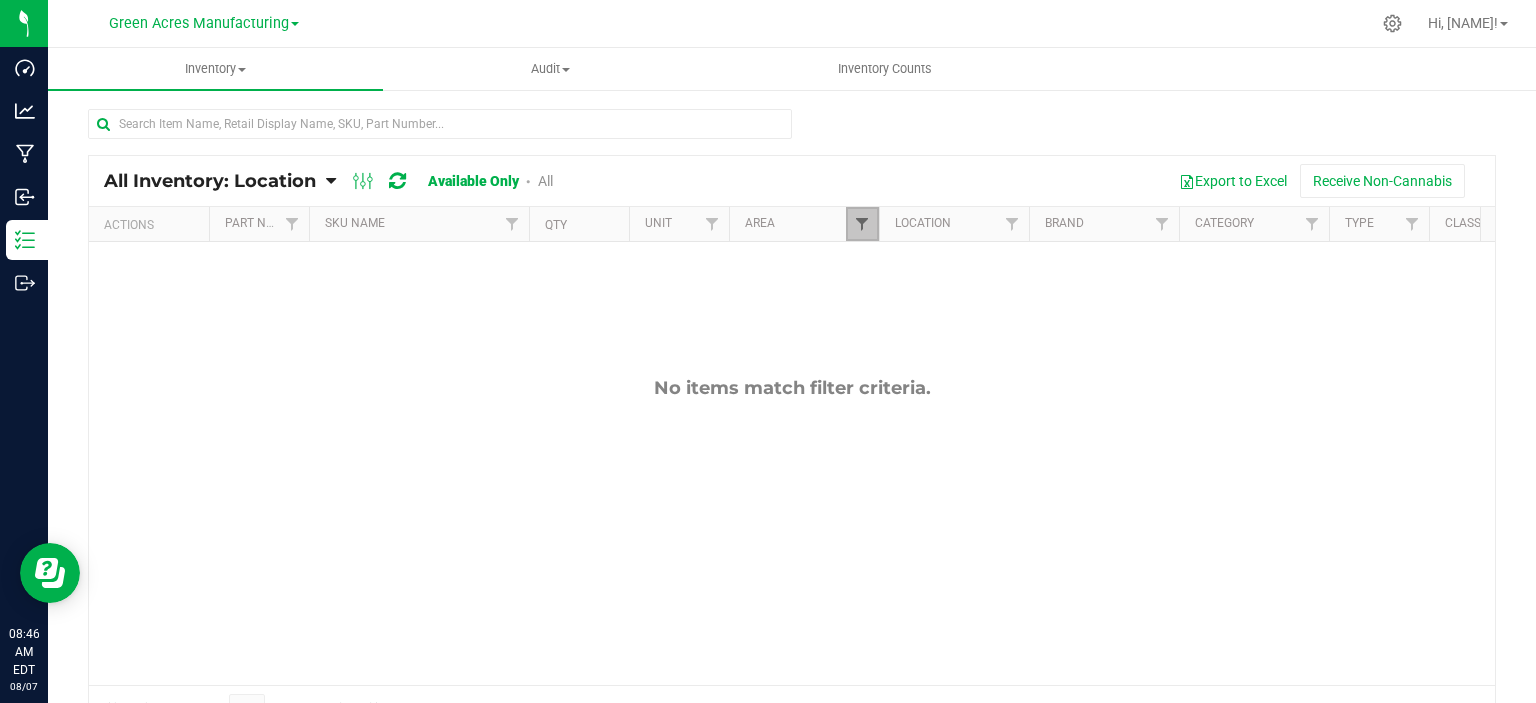 click at bounding box center [862, 224] 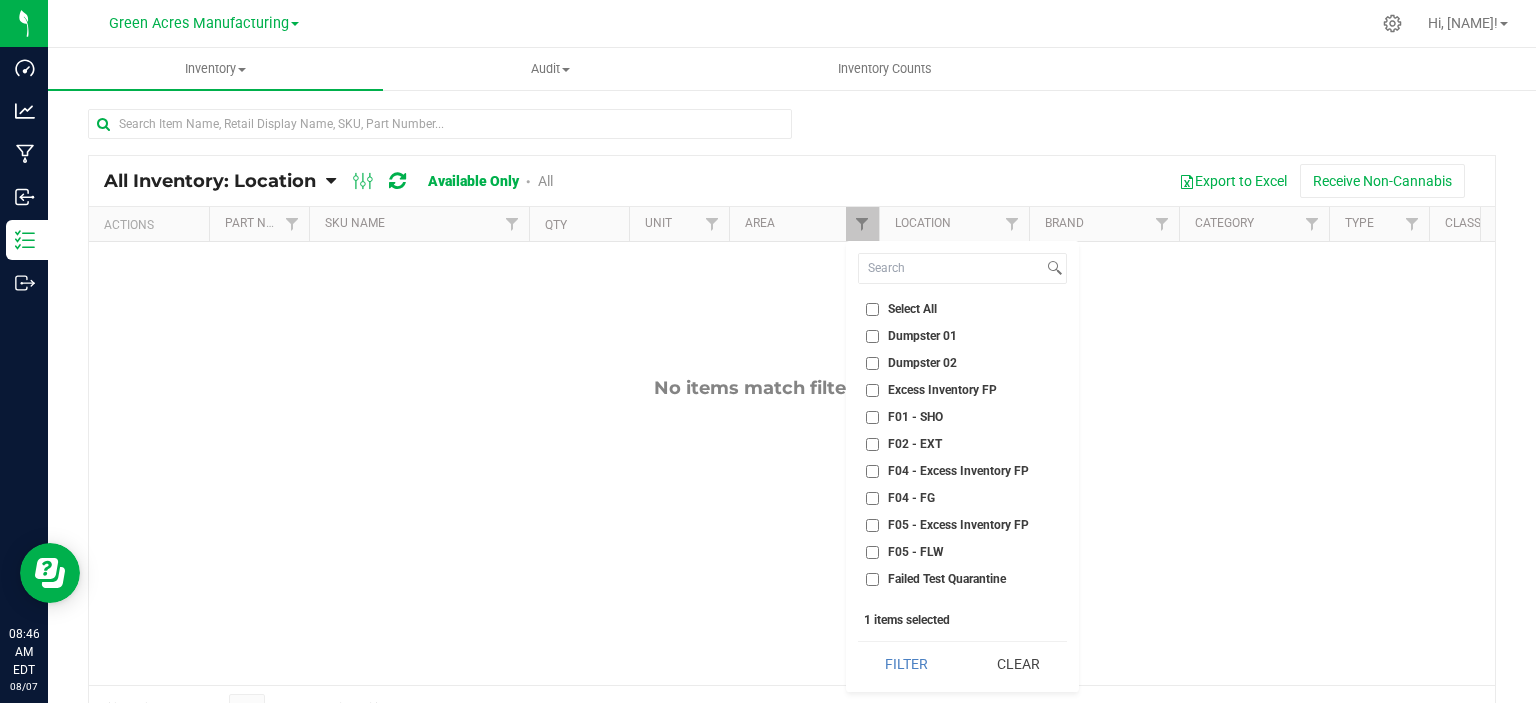 click on "Select All" at bounding box center (901, 309) 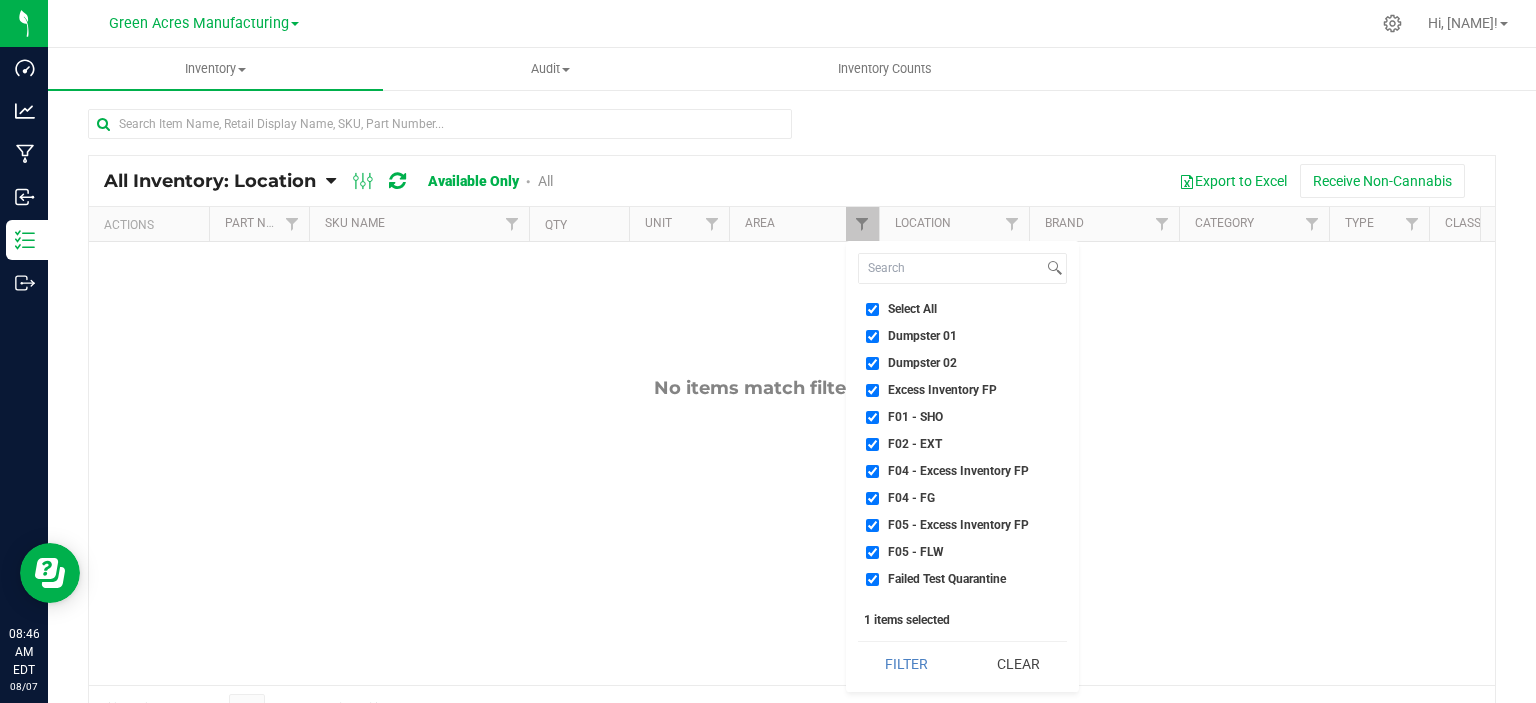 checkbox on "true" 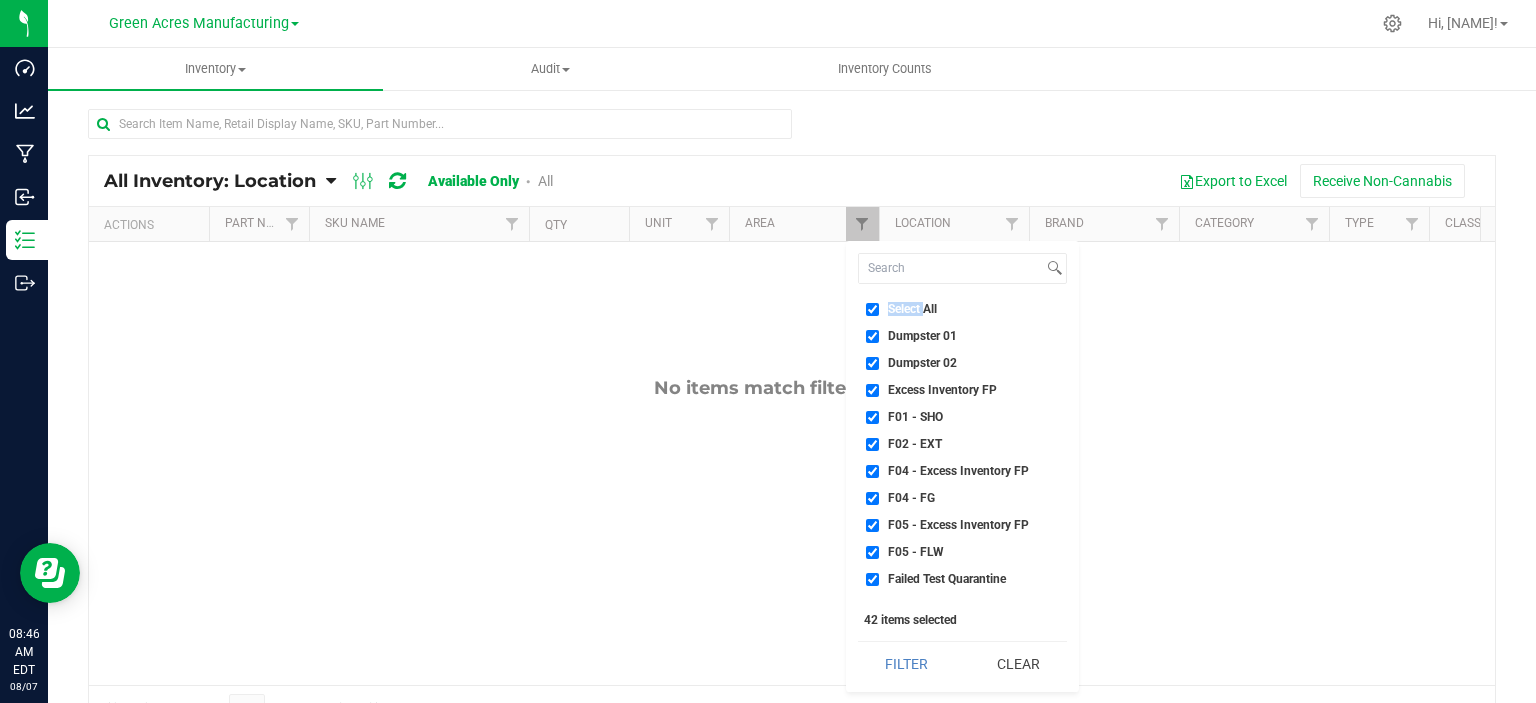 click on "Select All" at bounding box center [901, 309] 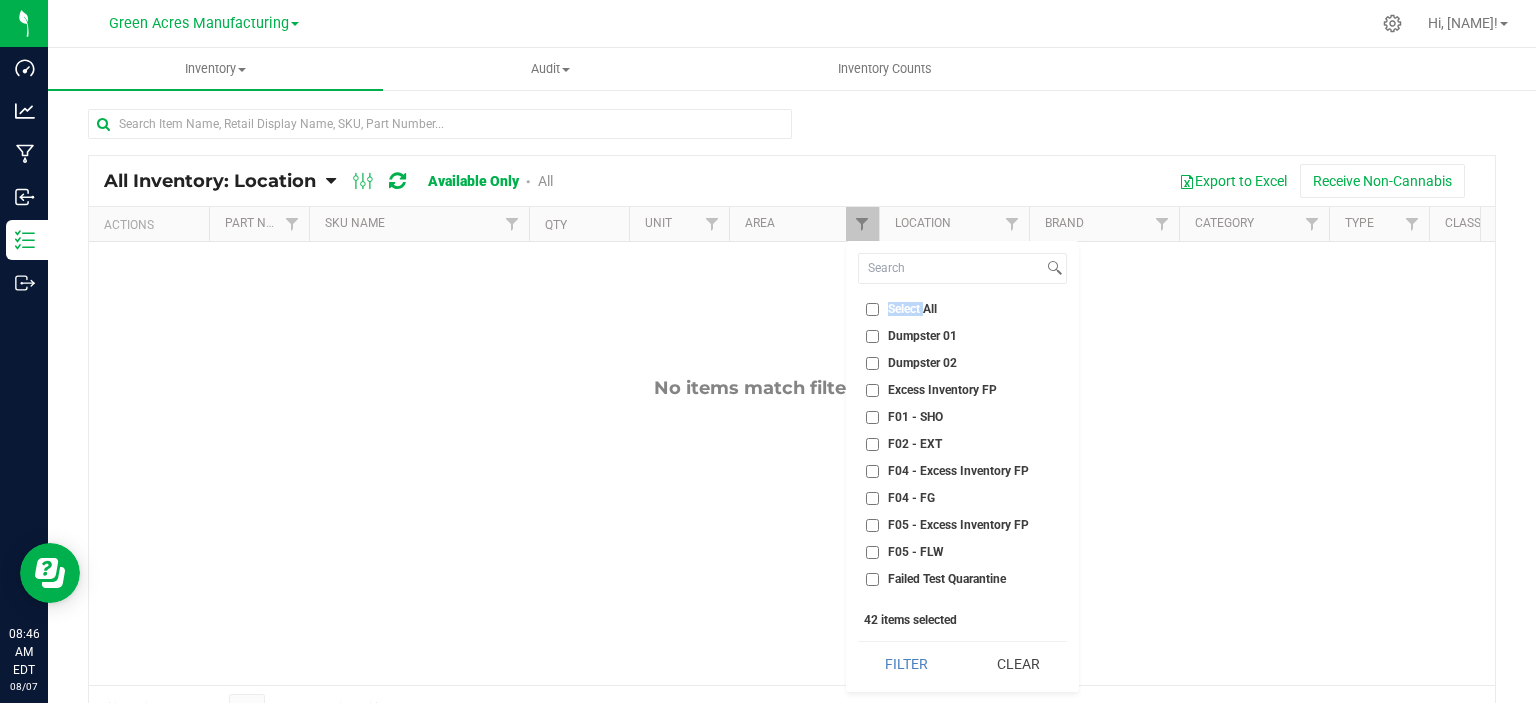 checkbox on "false" 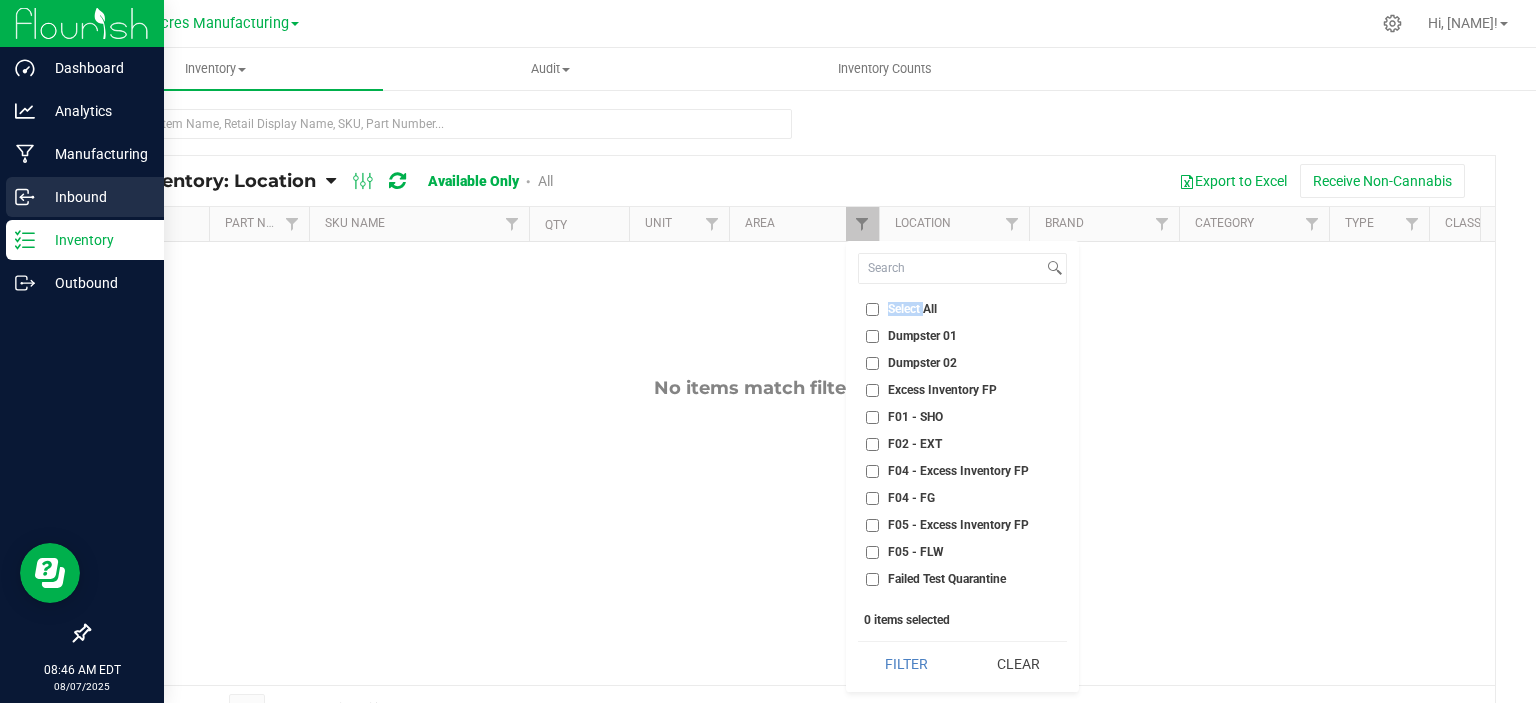 click on "Inbound" at bounding box center (95, 197) 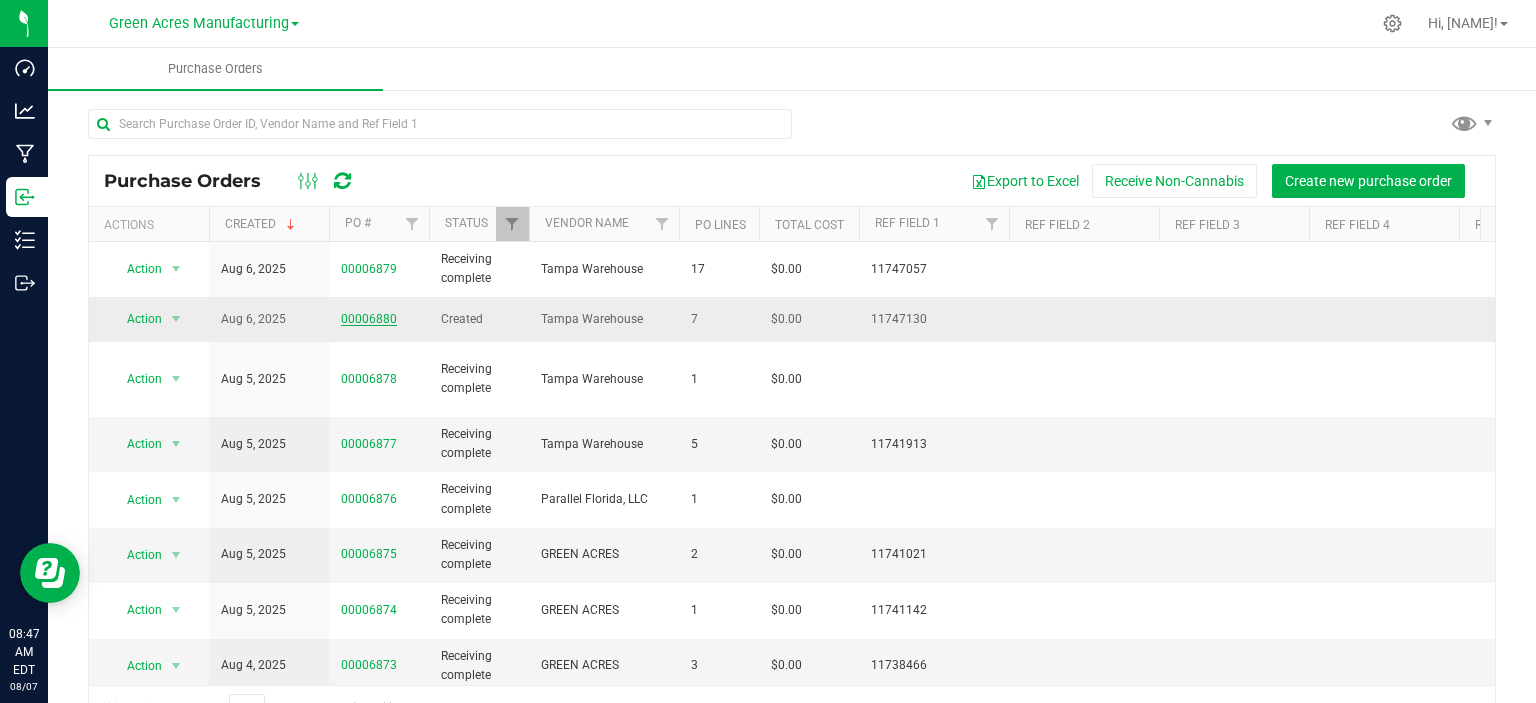 click on "00006880" at bounding box center (369, 319) 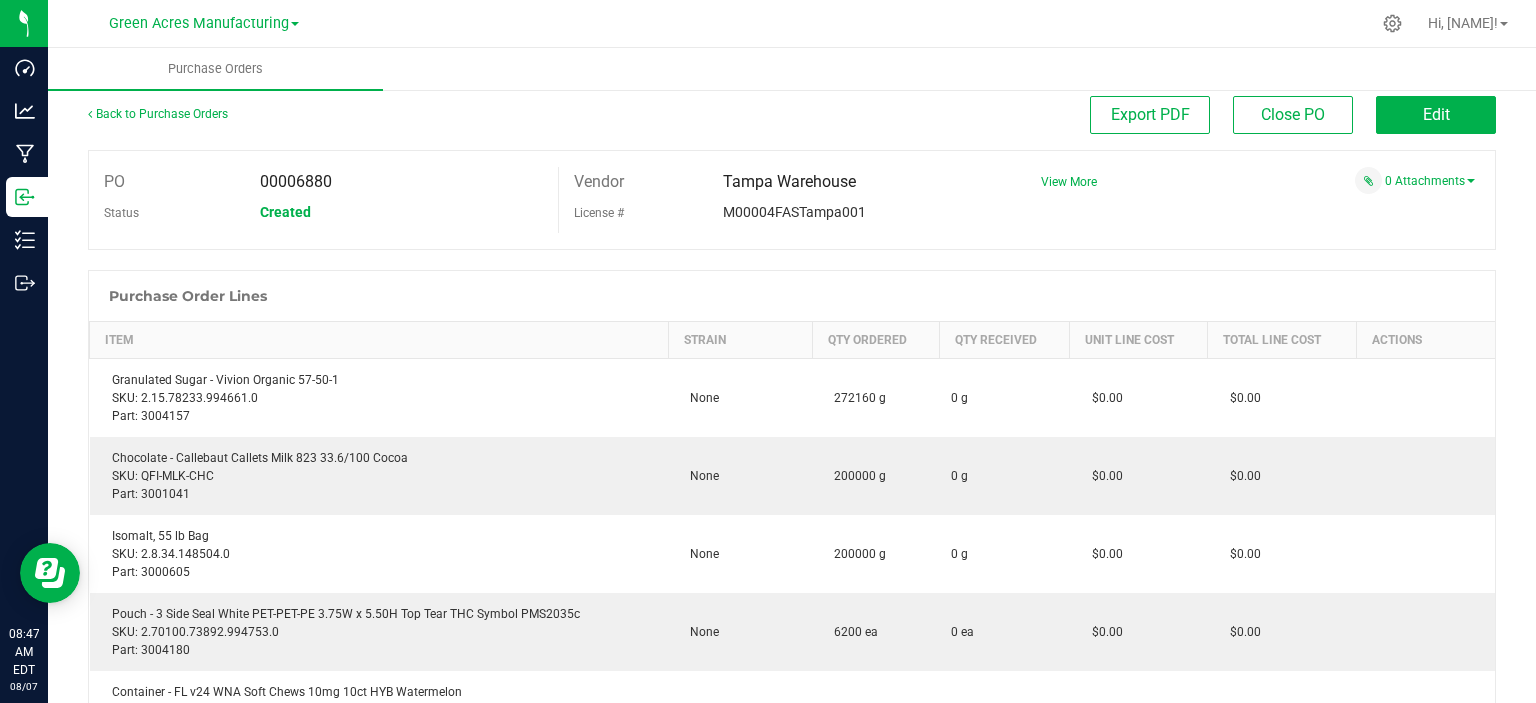 scroll, scrollTop: 0, scrollLeft: 0, axis: both 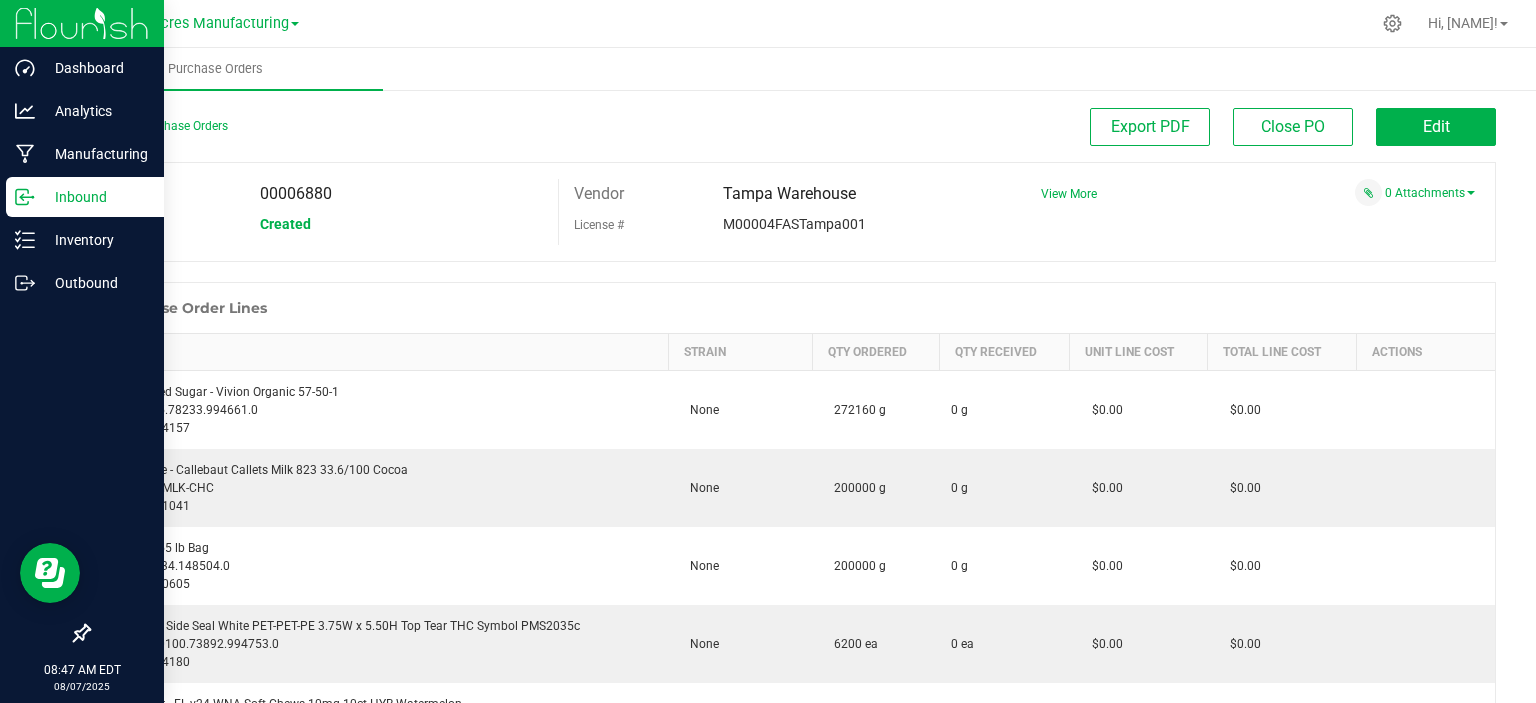 click 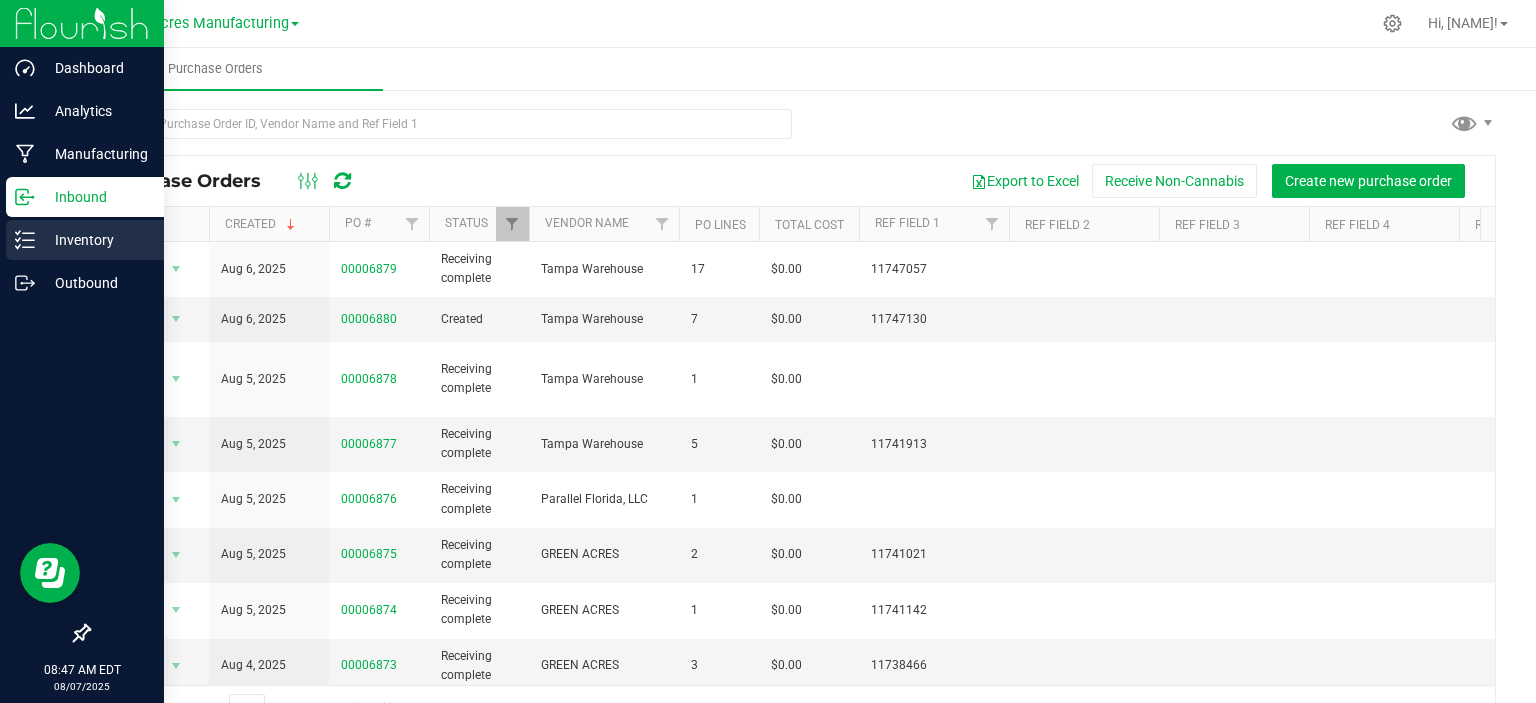 click on "Inventory" at bounding box center [95, 240] 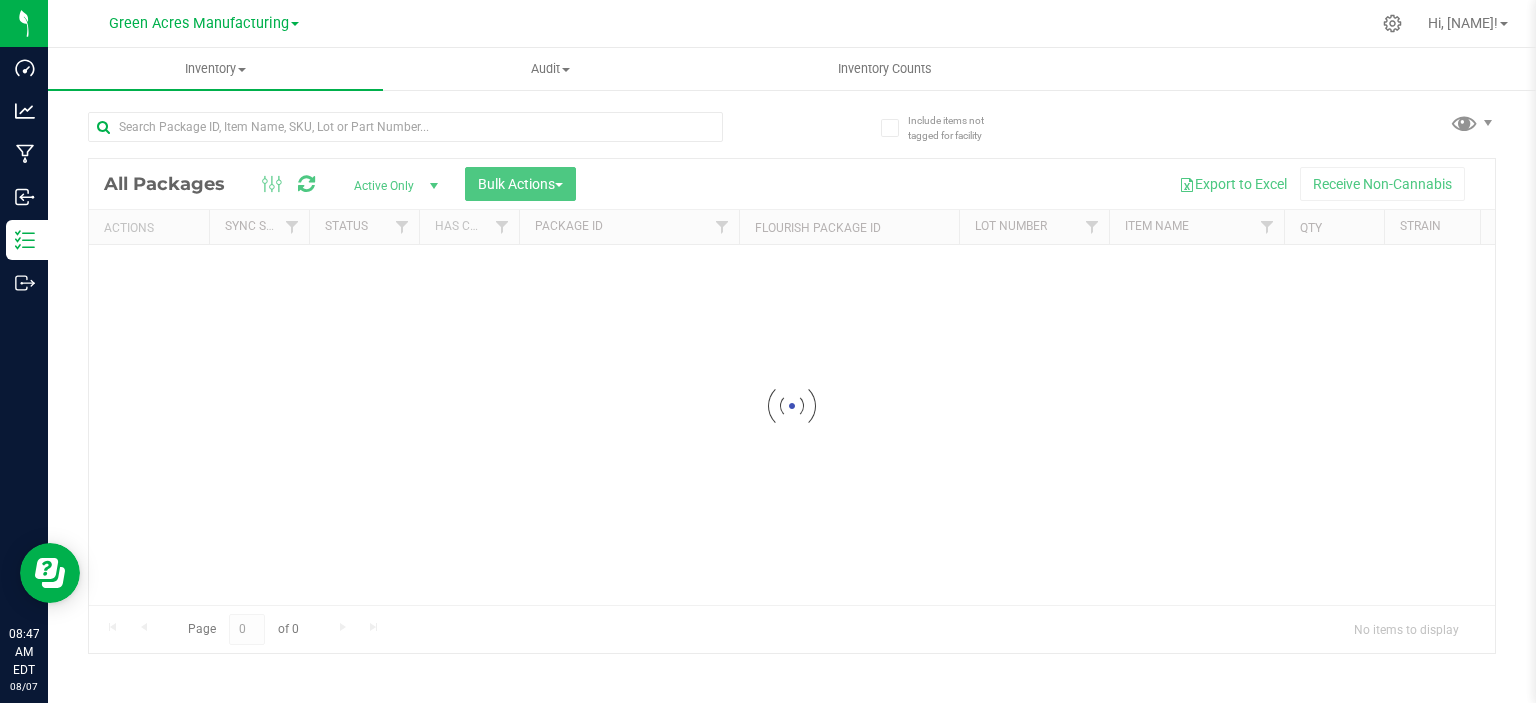 click at bounding box center (792, 406) 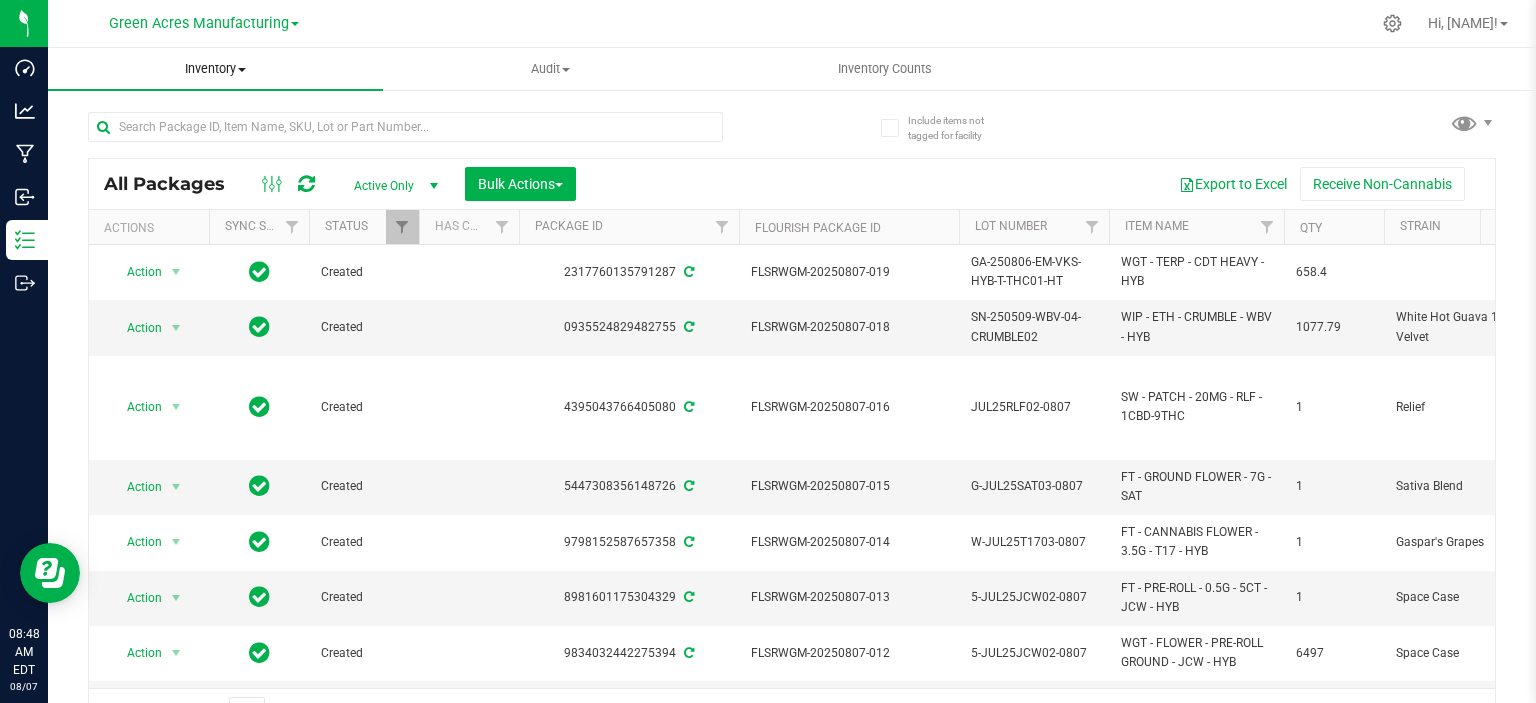 click on "Inventory" at bounding box center [215, 69] 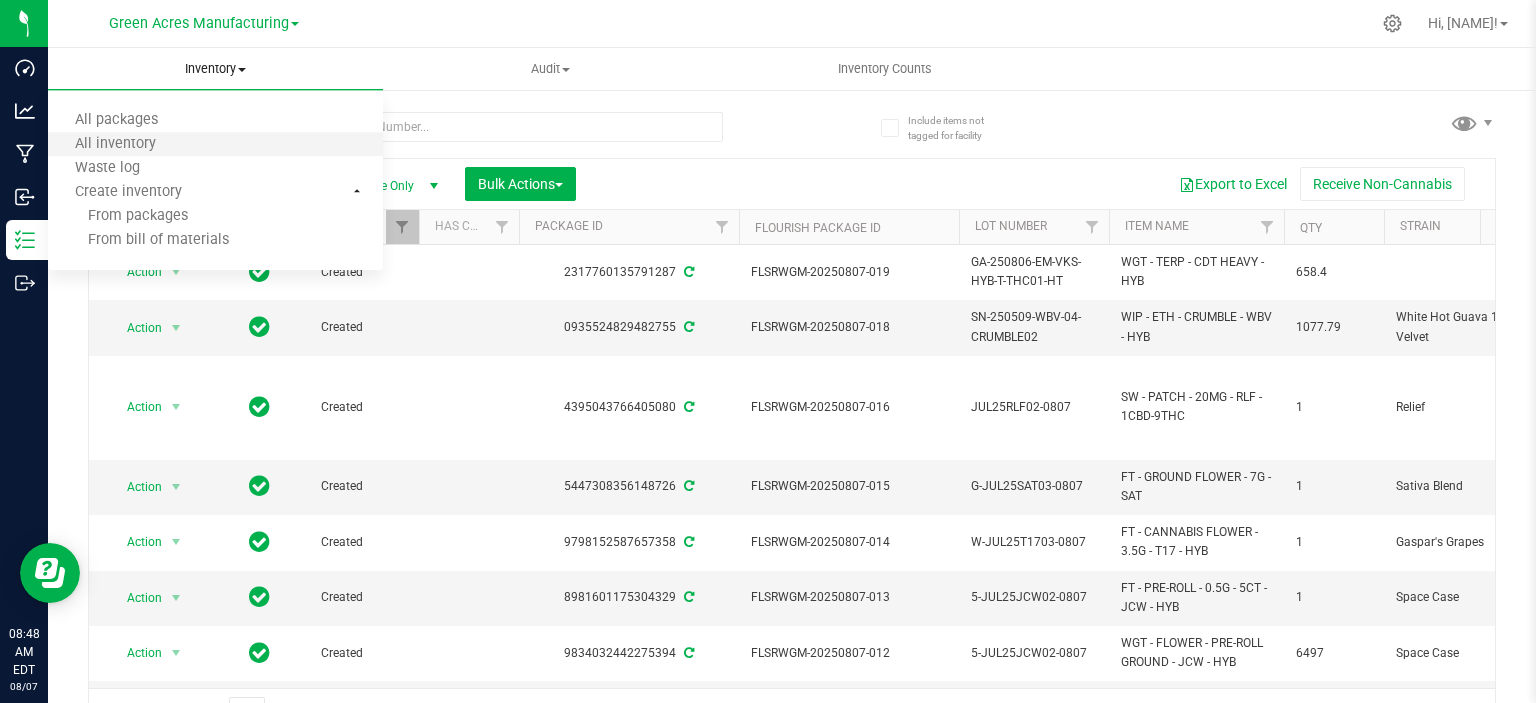 click on "All inventory" at bounding box center (215, 145) 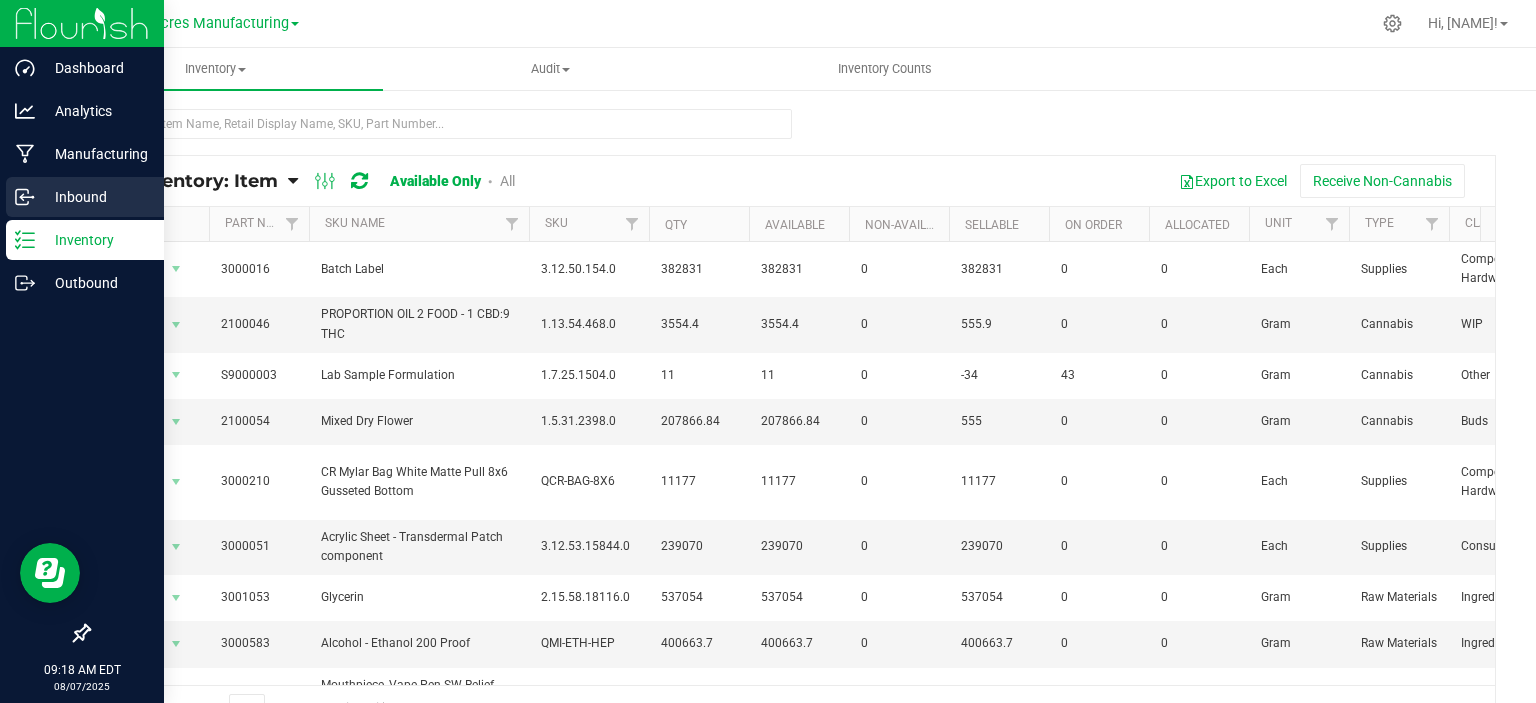 click on "Inbound" at bounding box center [95, 197] 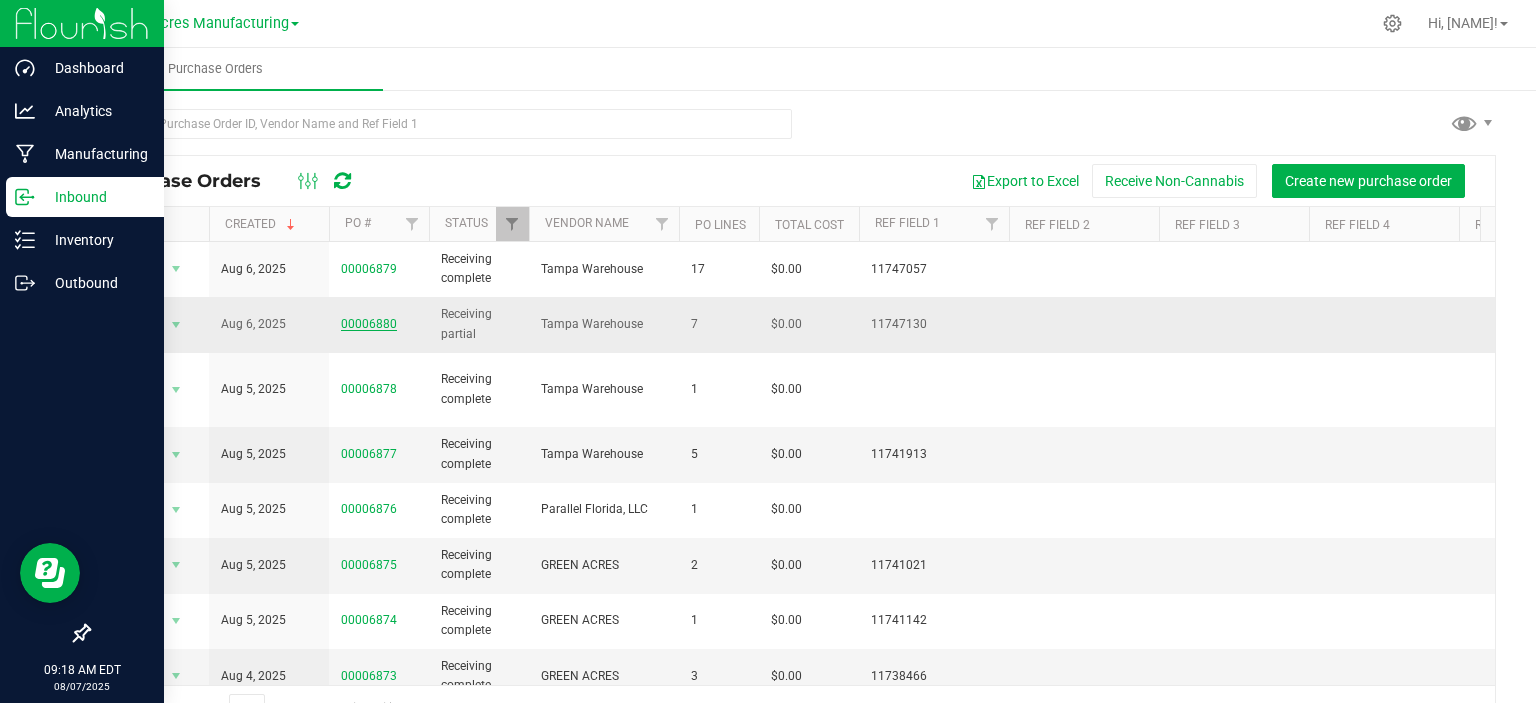 click on "00006880" at bounding box center (369, 324) 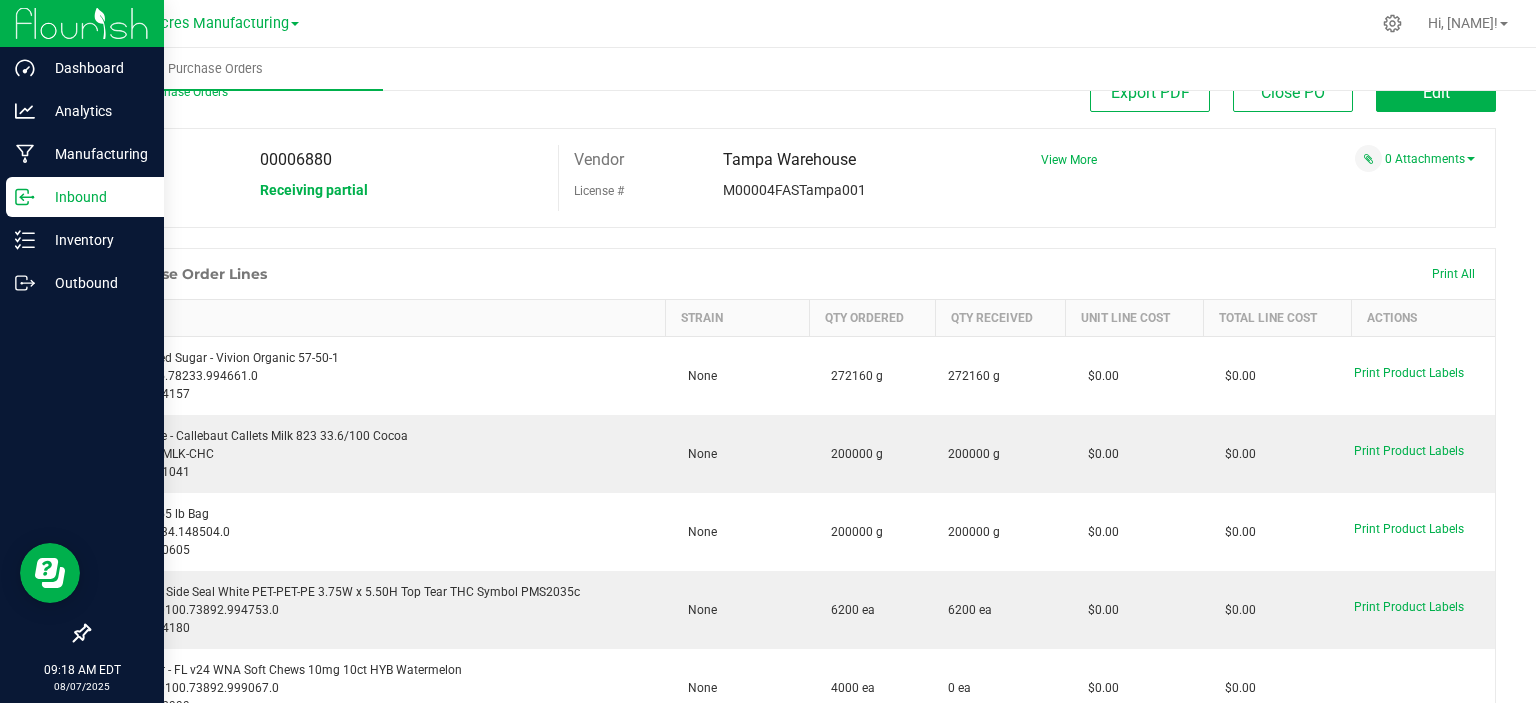 scroll, scrollTop: 0, scrollLeft: 0, axis: both 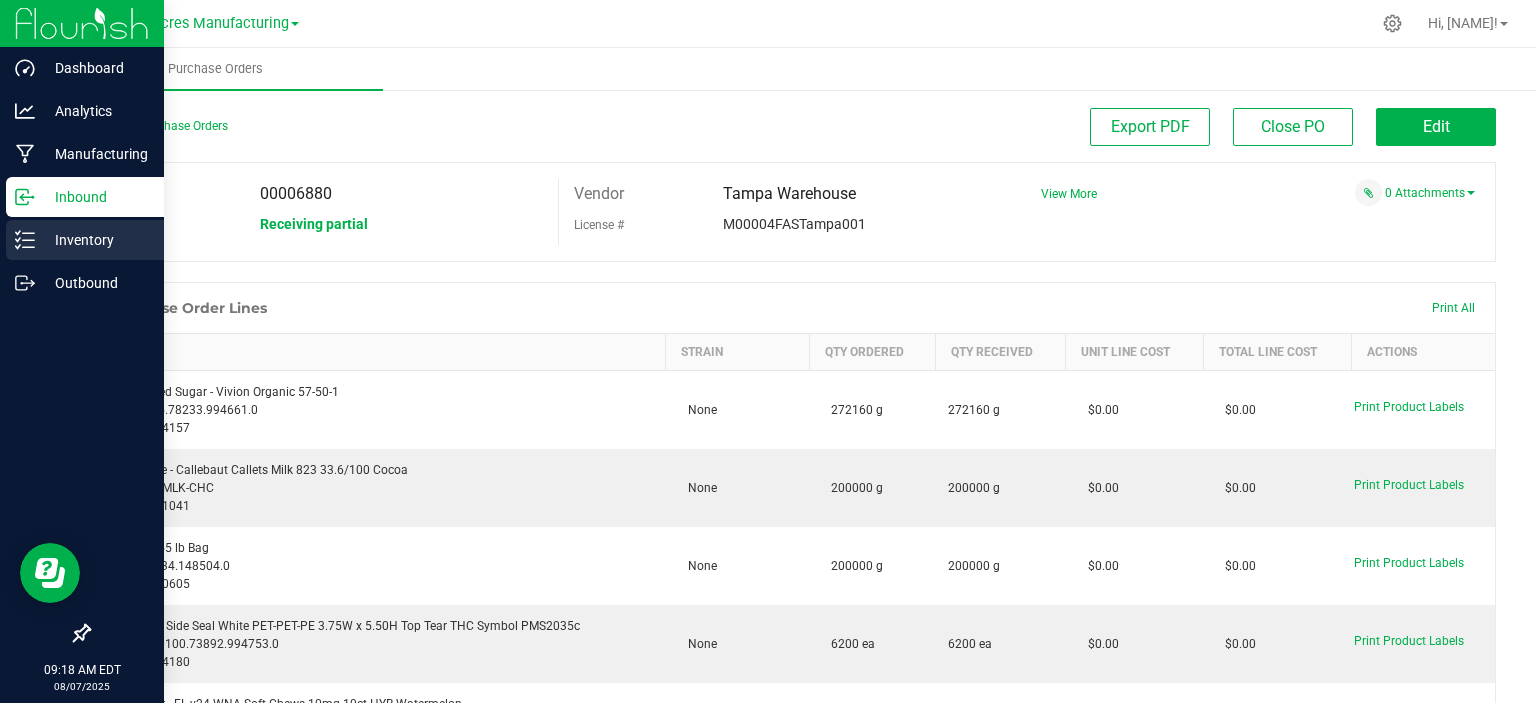 click on "Inventory" at bounding box center [95, 240] 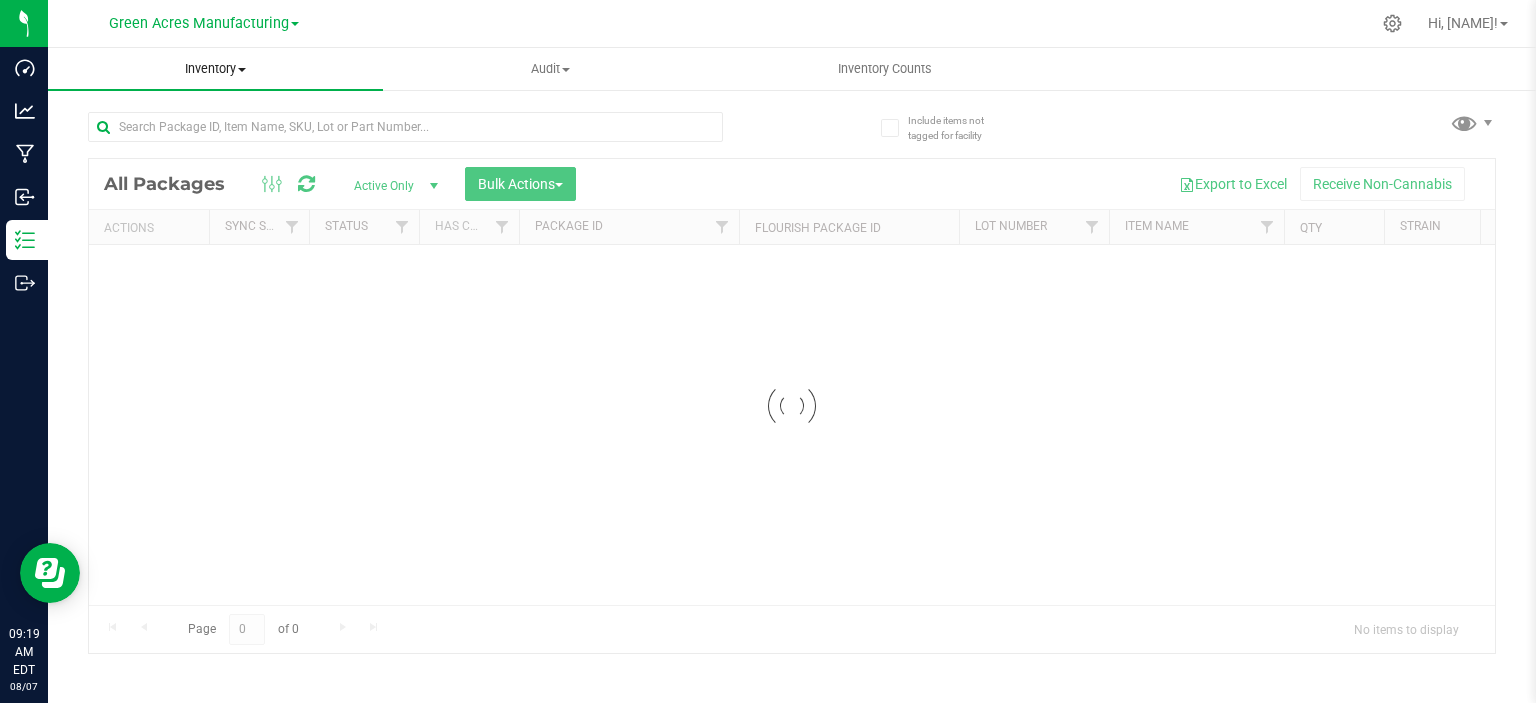 click on "Inventory" at bounding box center [215, 69] 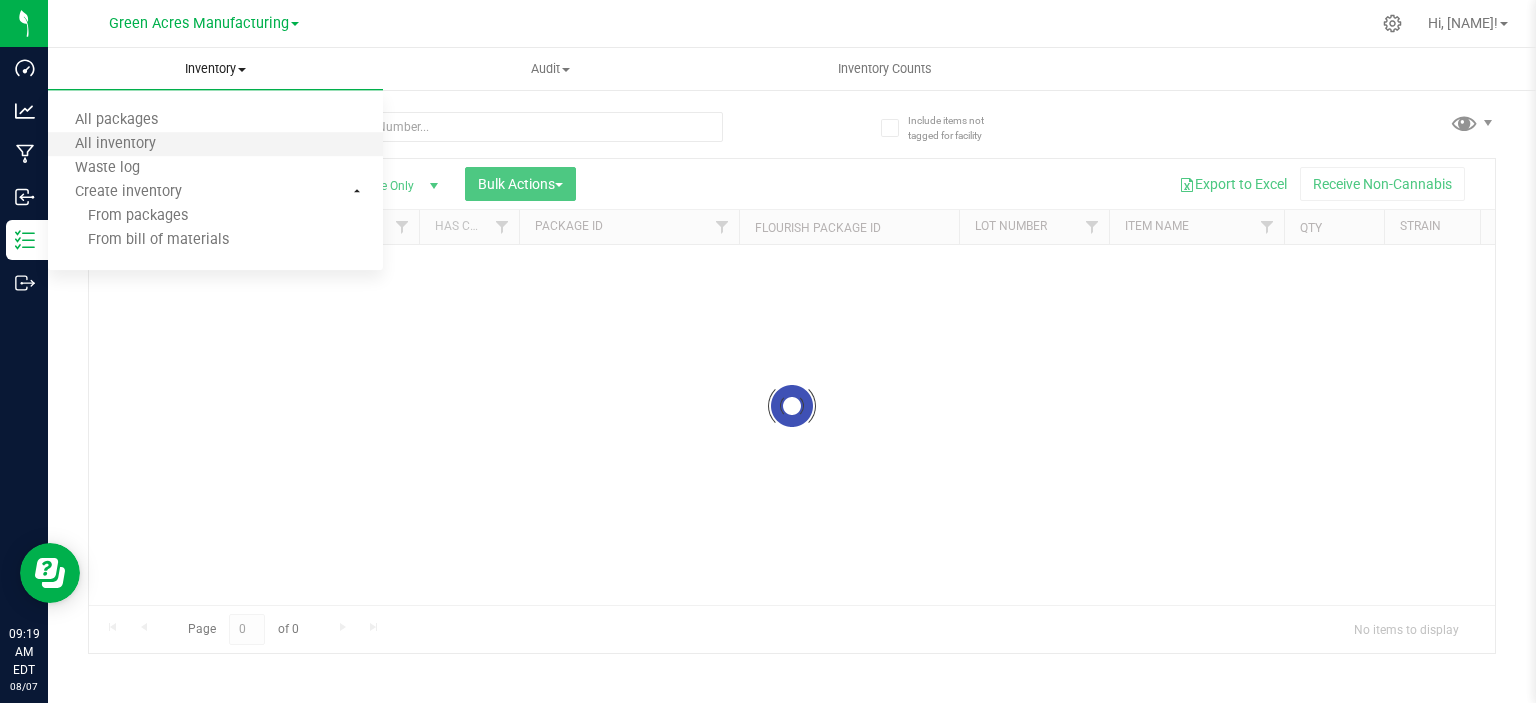 click on "All inventory" at bounding box center [215, 145] 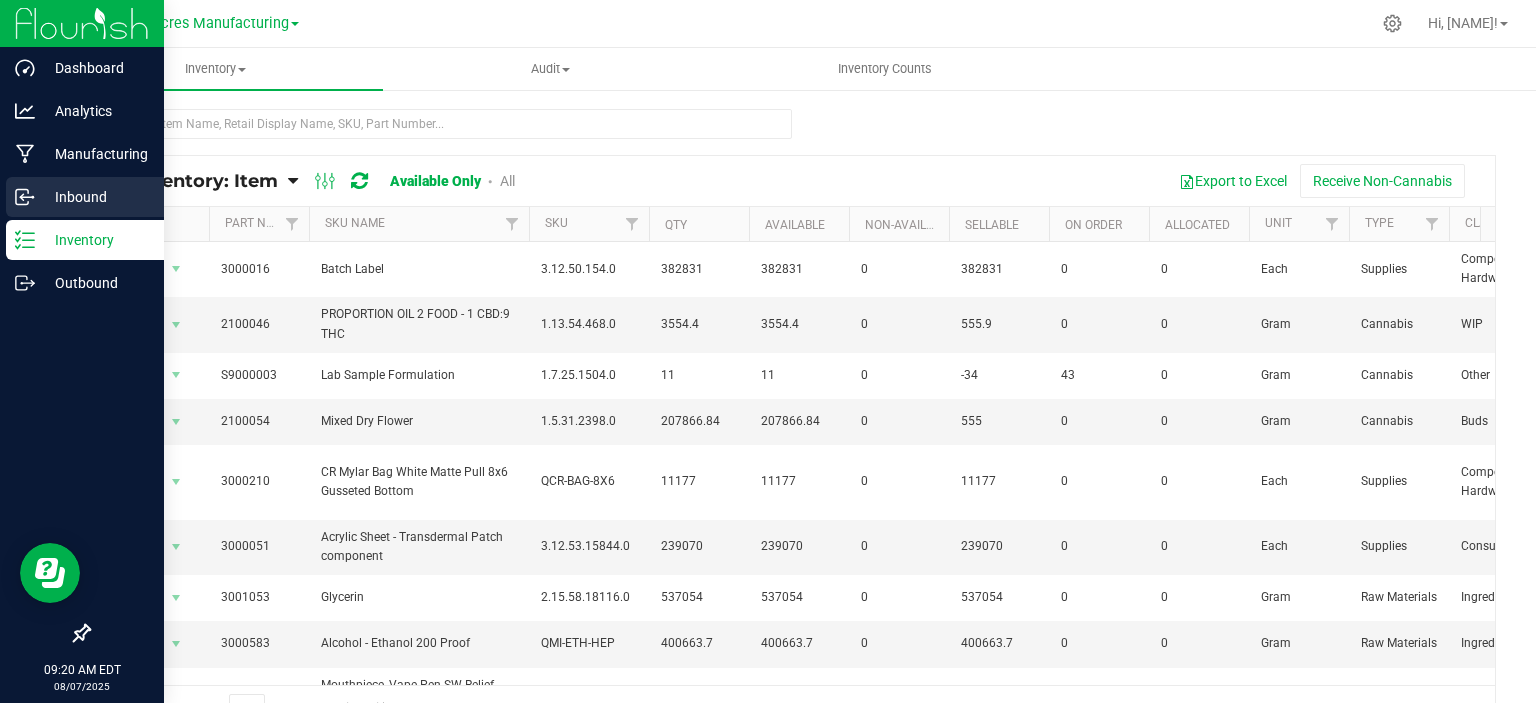 click 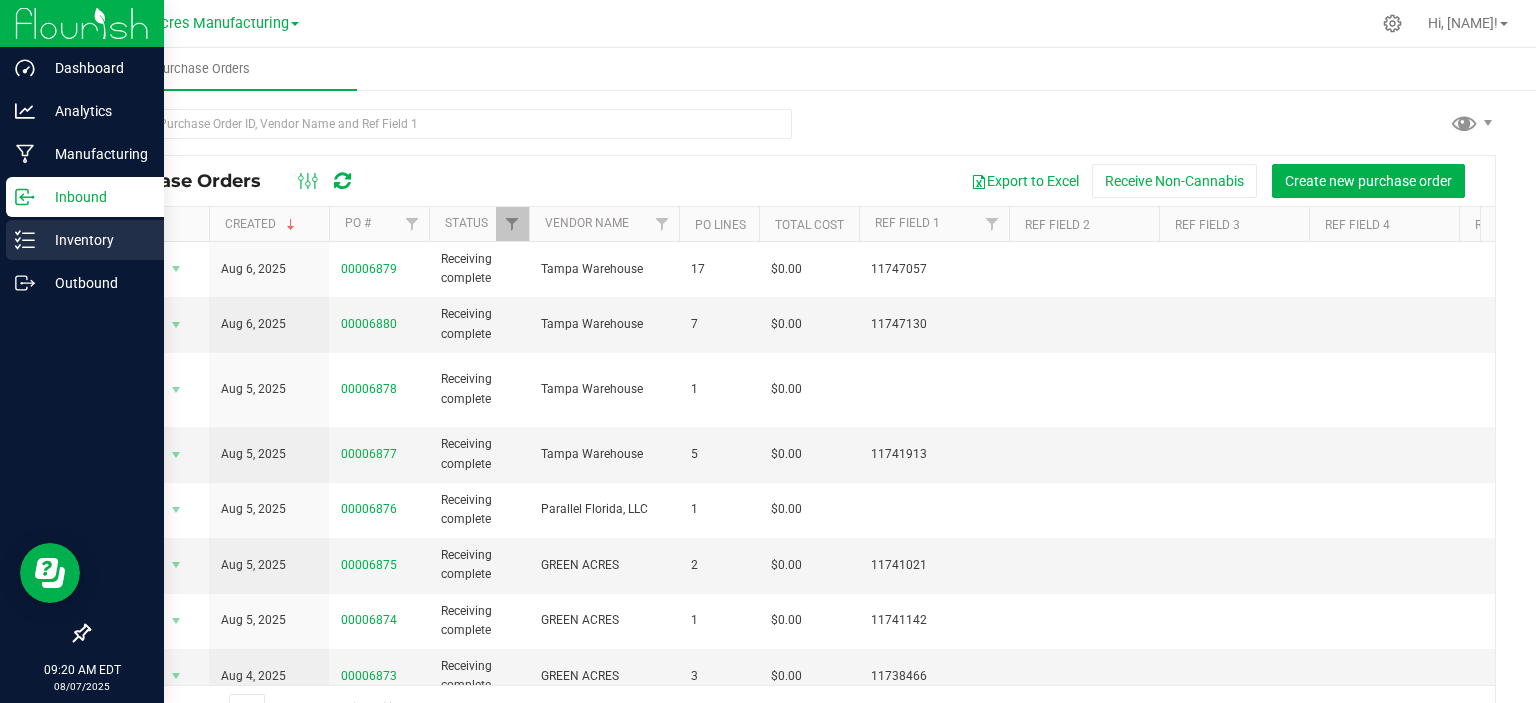 click on "Inventory" at bounding box center [95, 240] 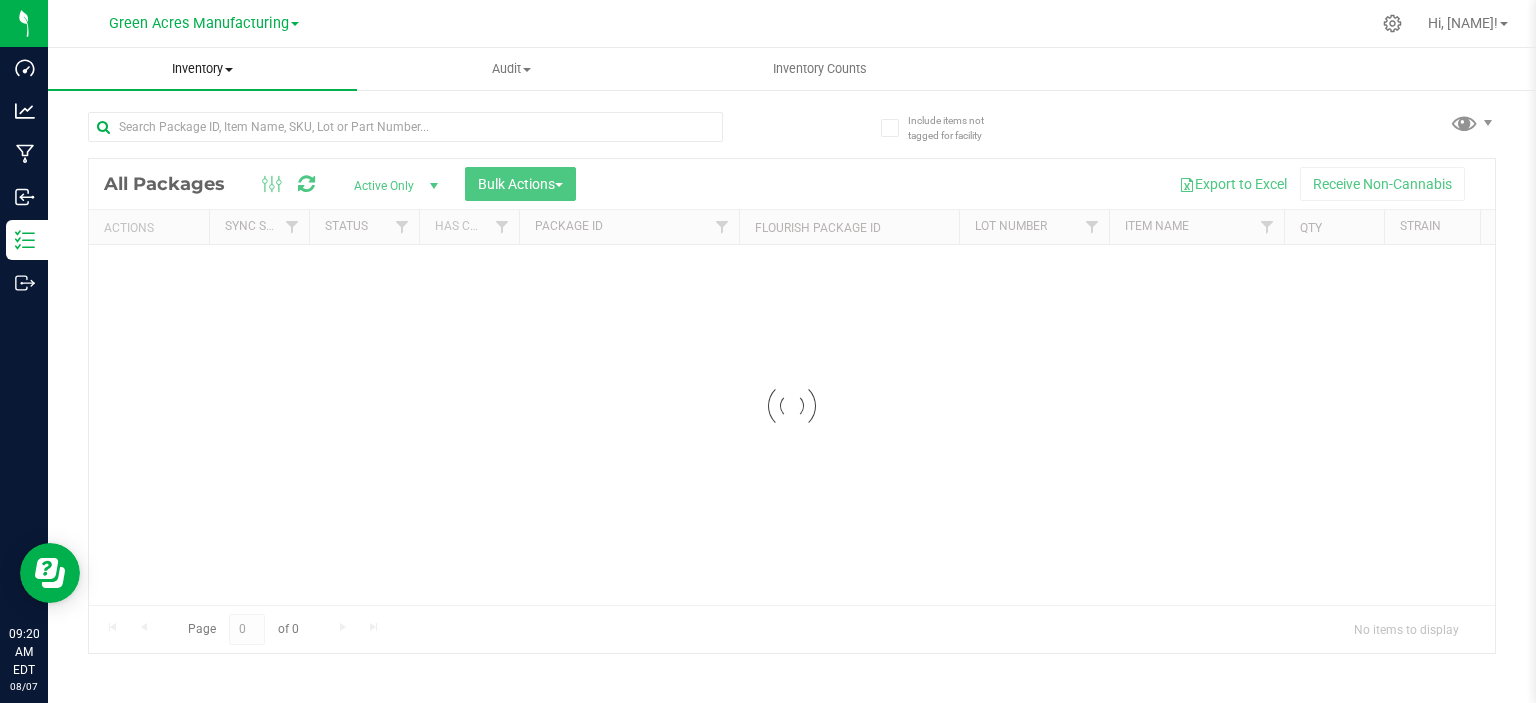 click on "Inventory" at bounding box center [202, 69] 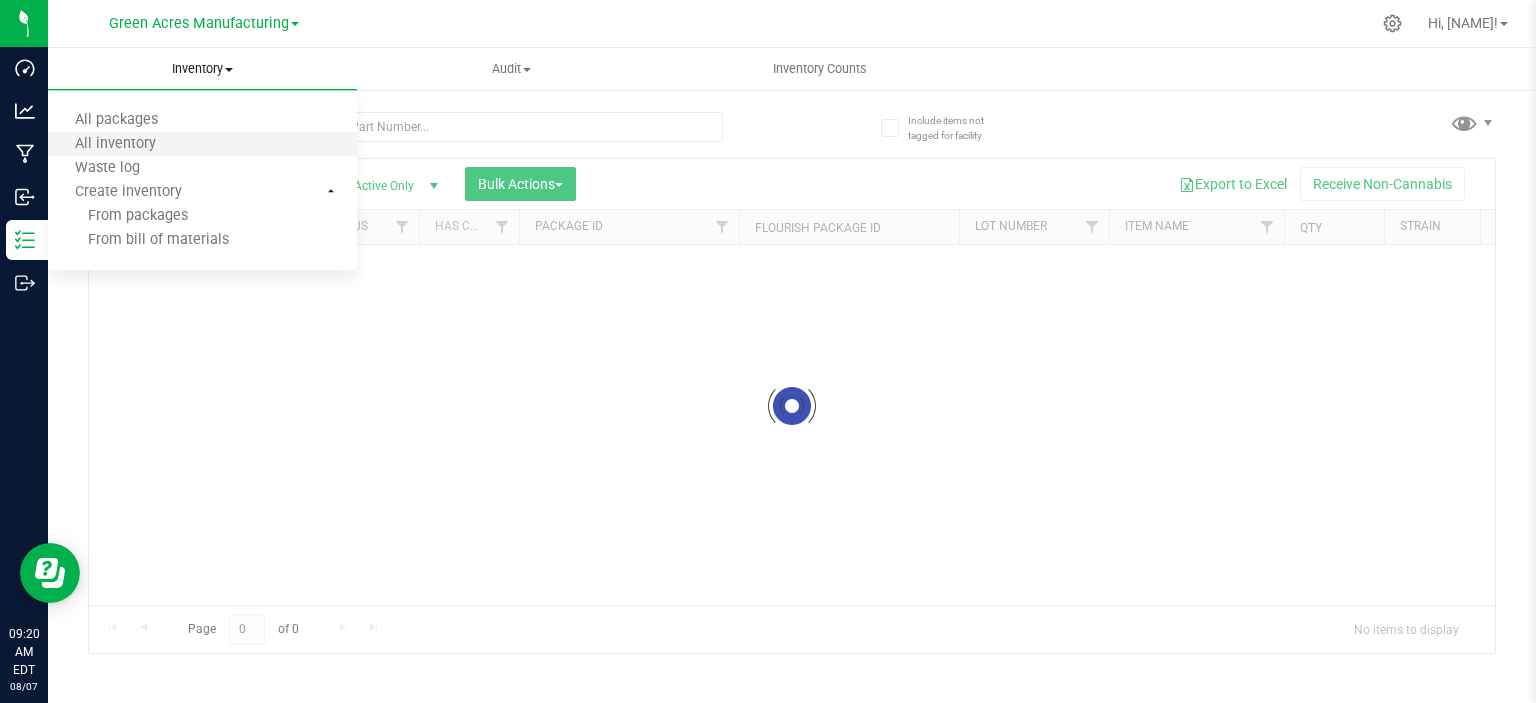 click on "All inventory" at bounding box center (202, 145) 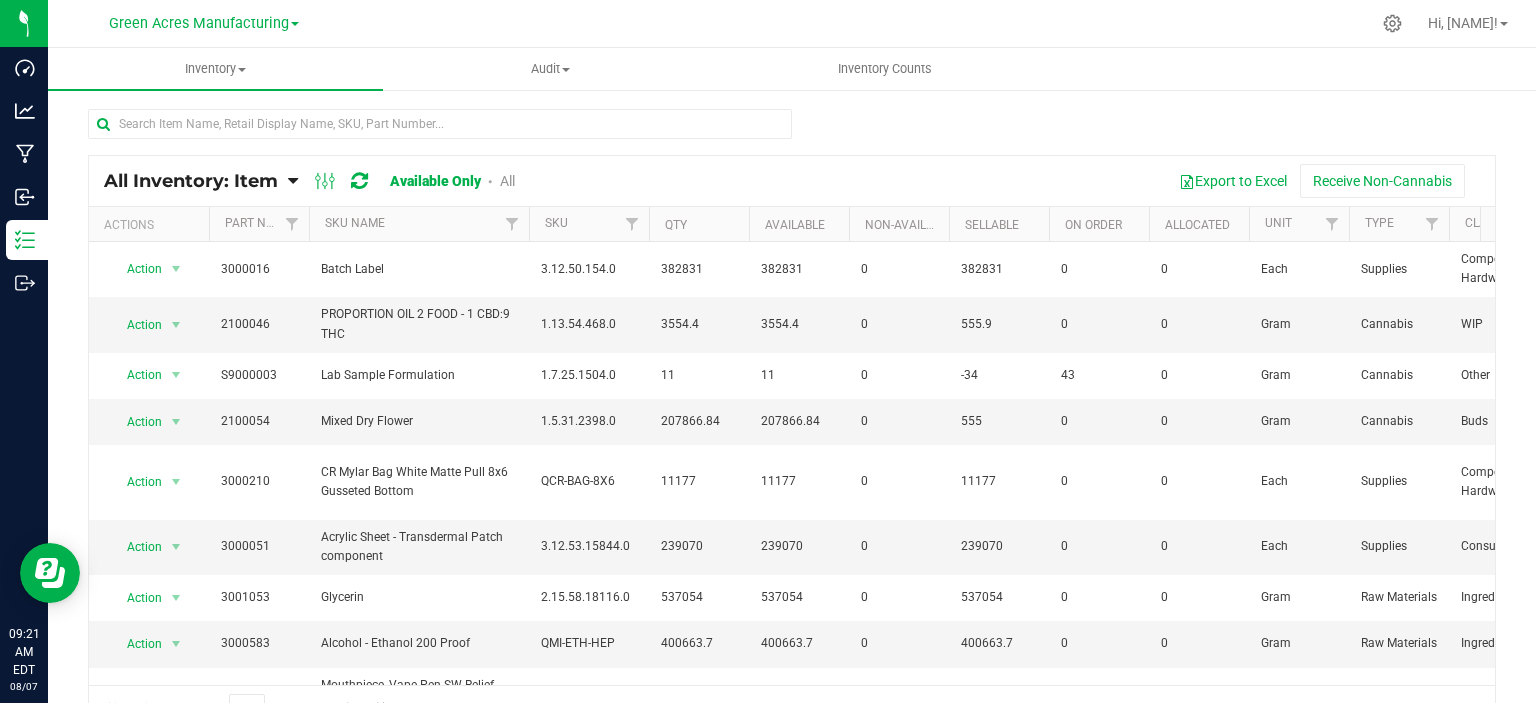 click on "All Inventory: Item" at bounding box center (191, 181) 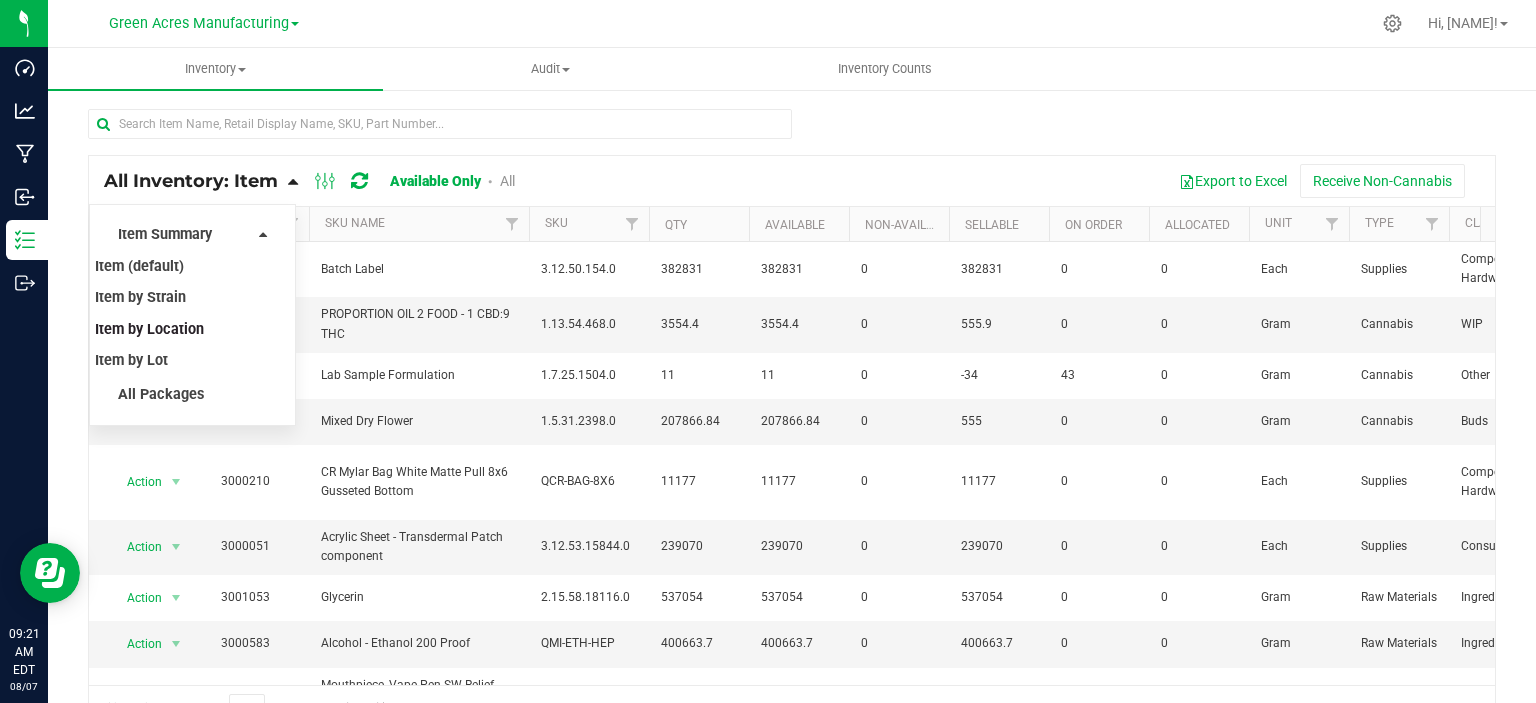 click on "Item by Location" at bounding box center [149, 329] 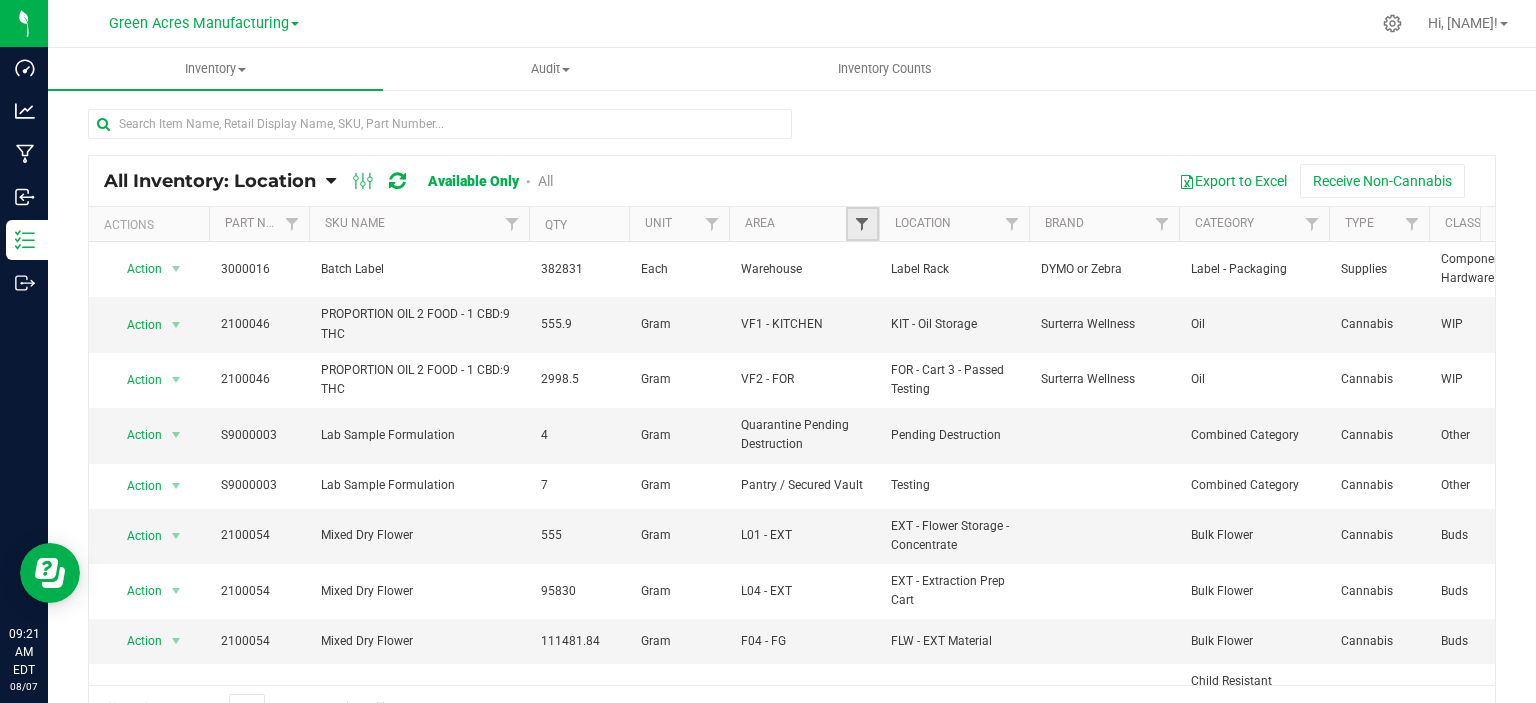 click at bounding box center (862, 224) 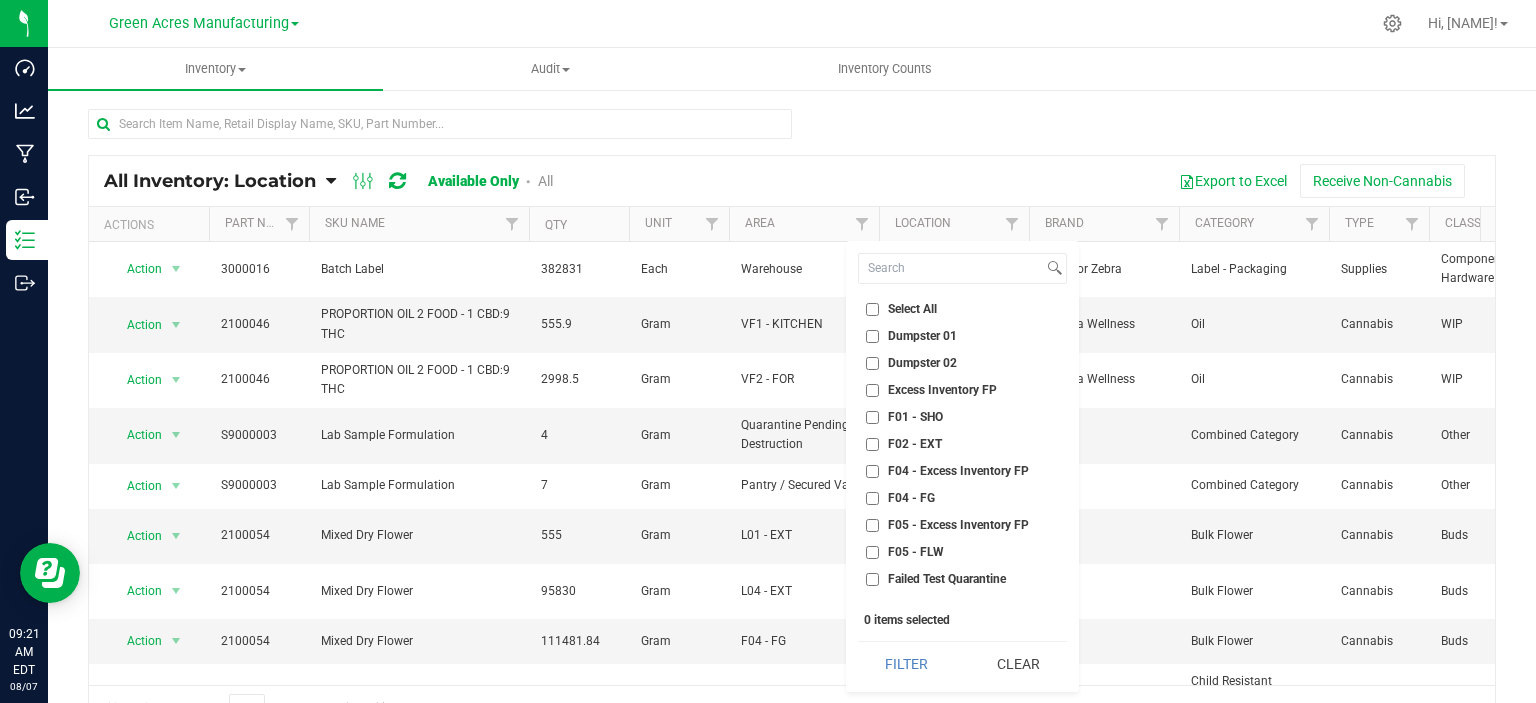 click on "Select All" at bounding box center [901, 309] 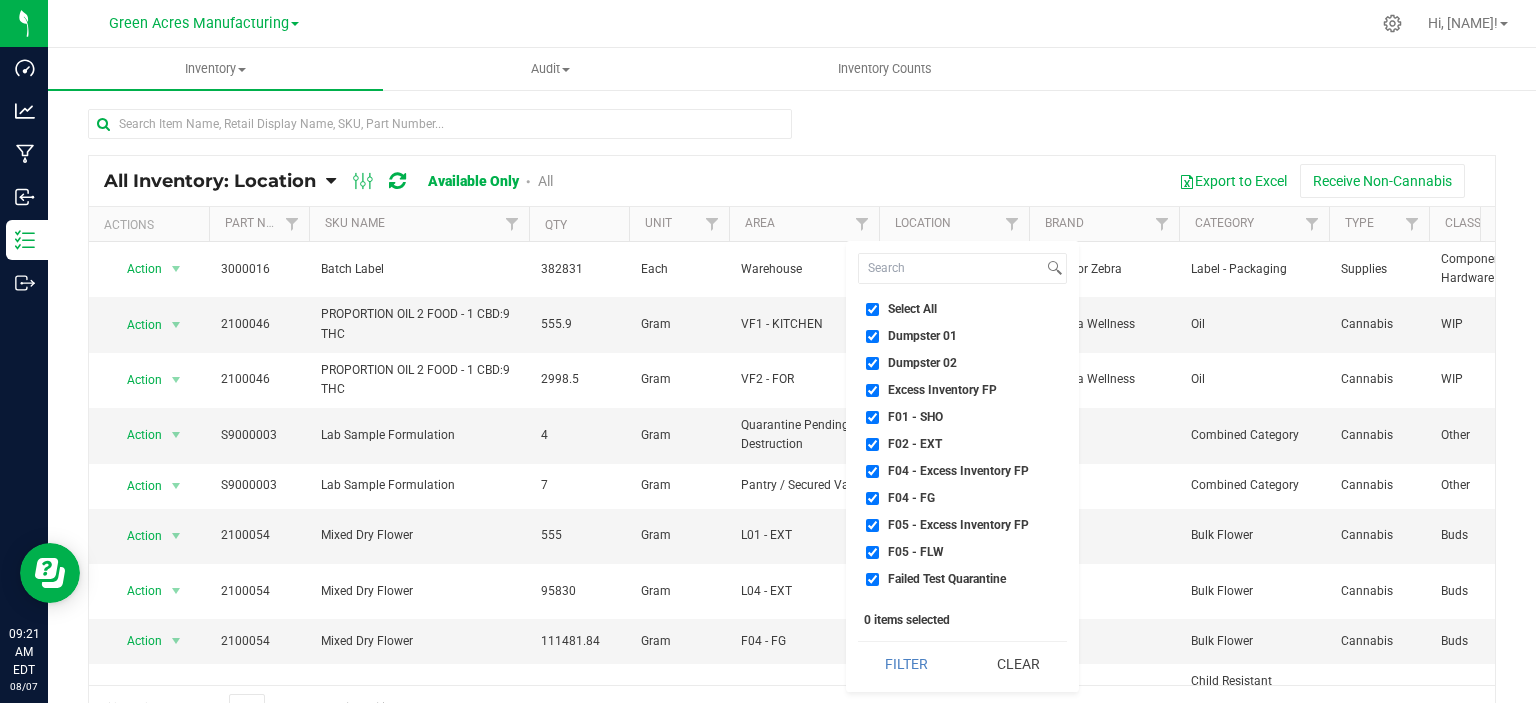 checkbox on "true" 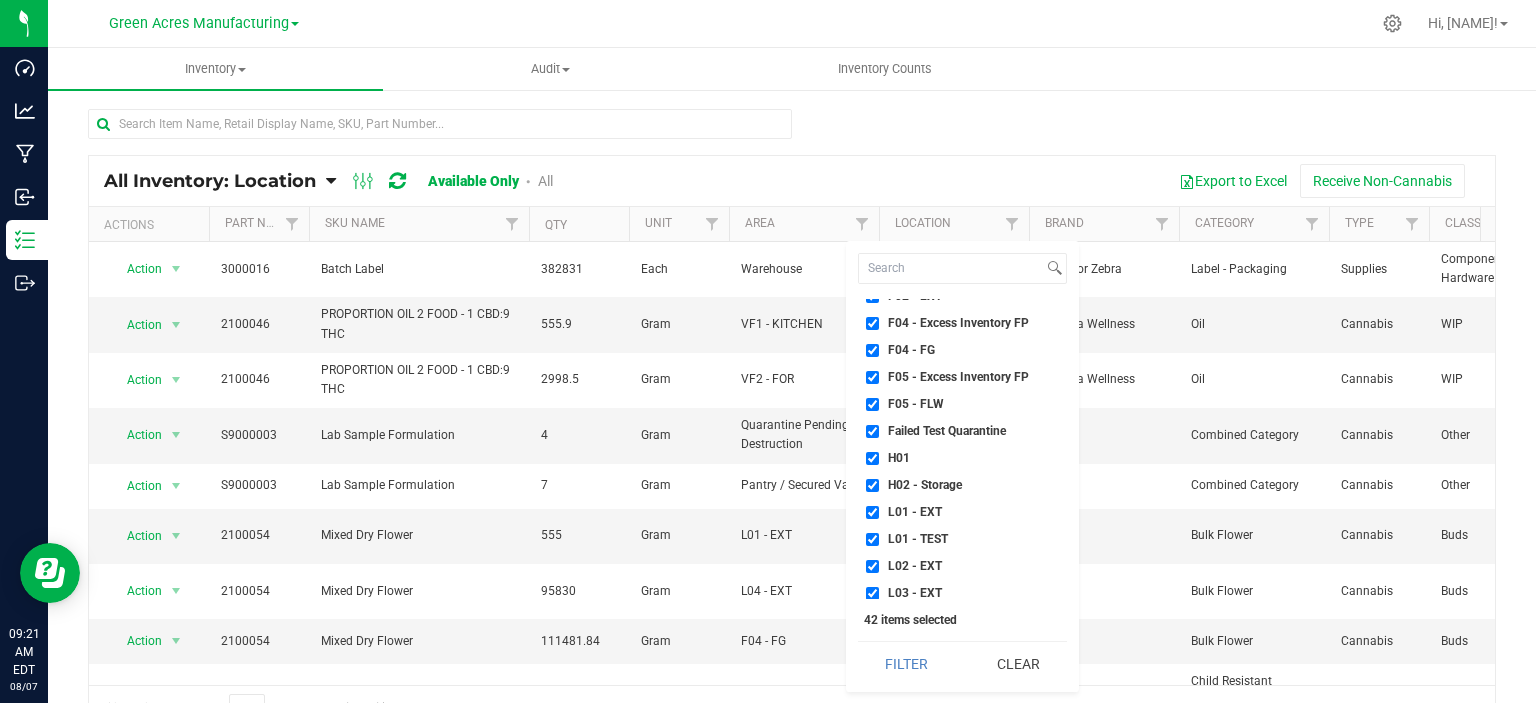 scroll, scrollTop: 200, scrollLeft: 0, axis: vertical 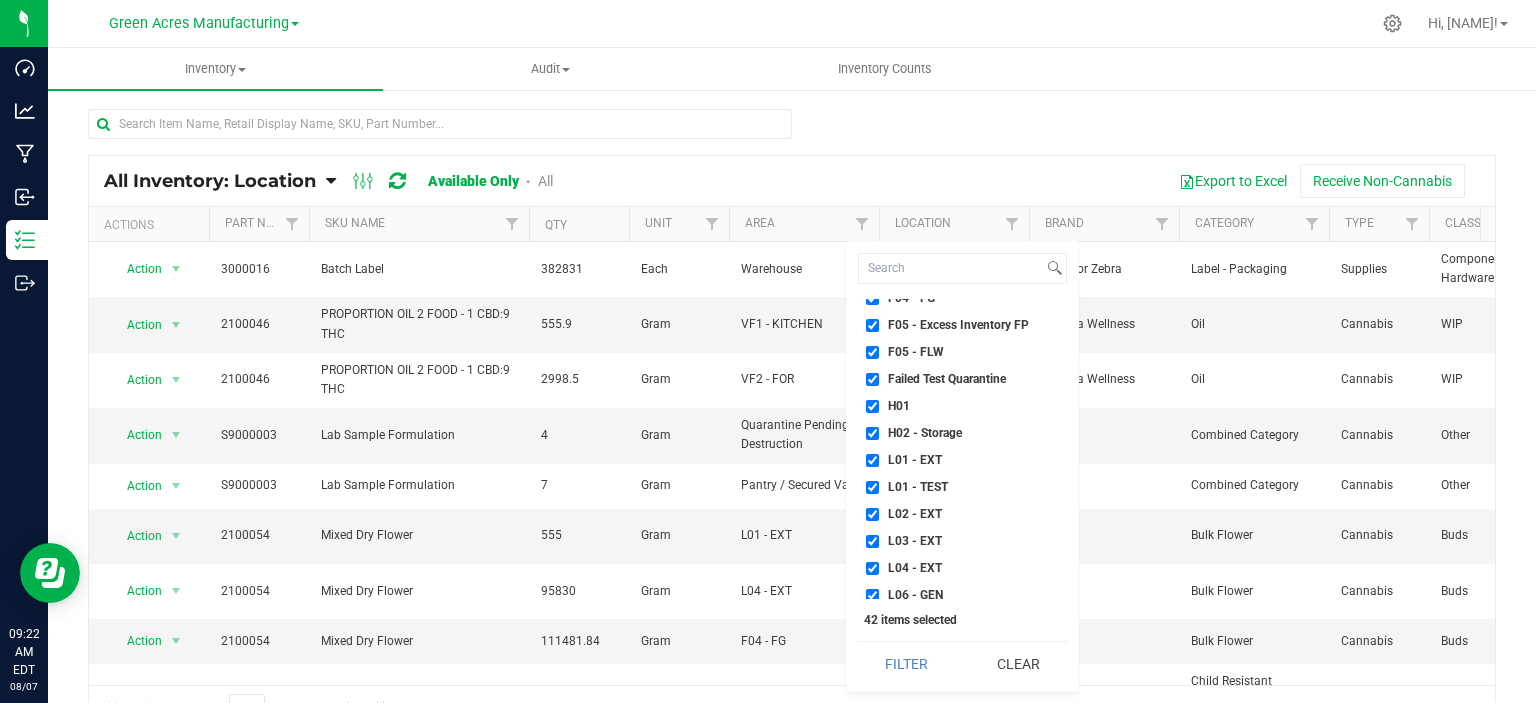 click on "Failed Test Quarantine" at bounding box center [947, 379] 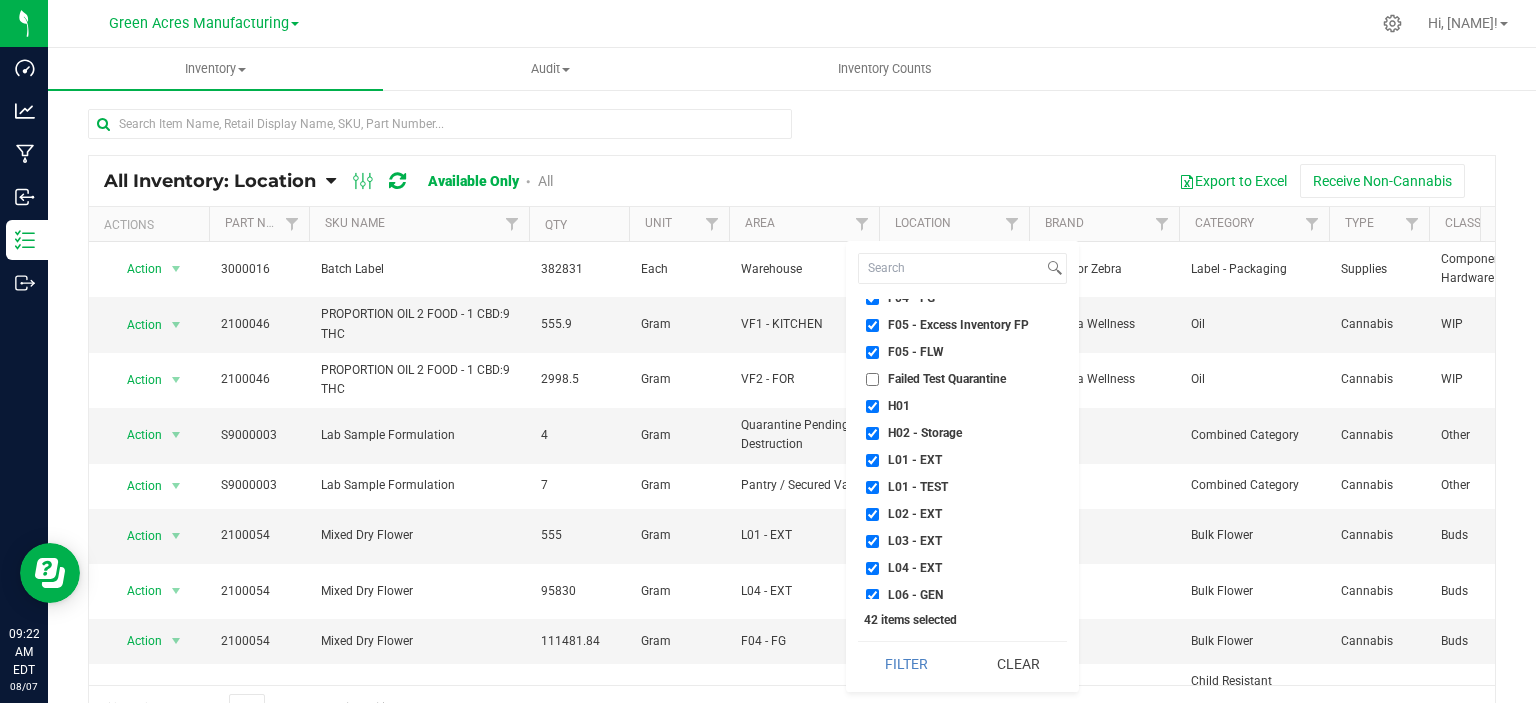 checkbox on "false" 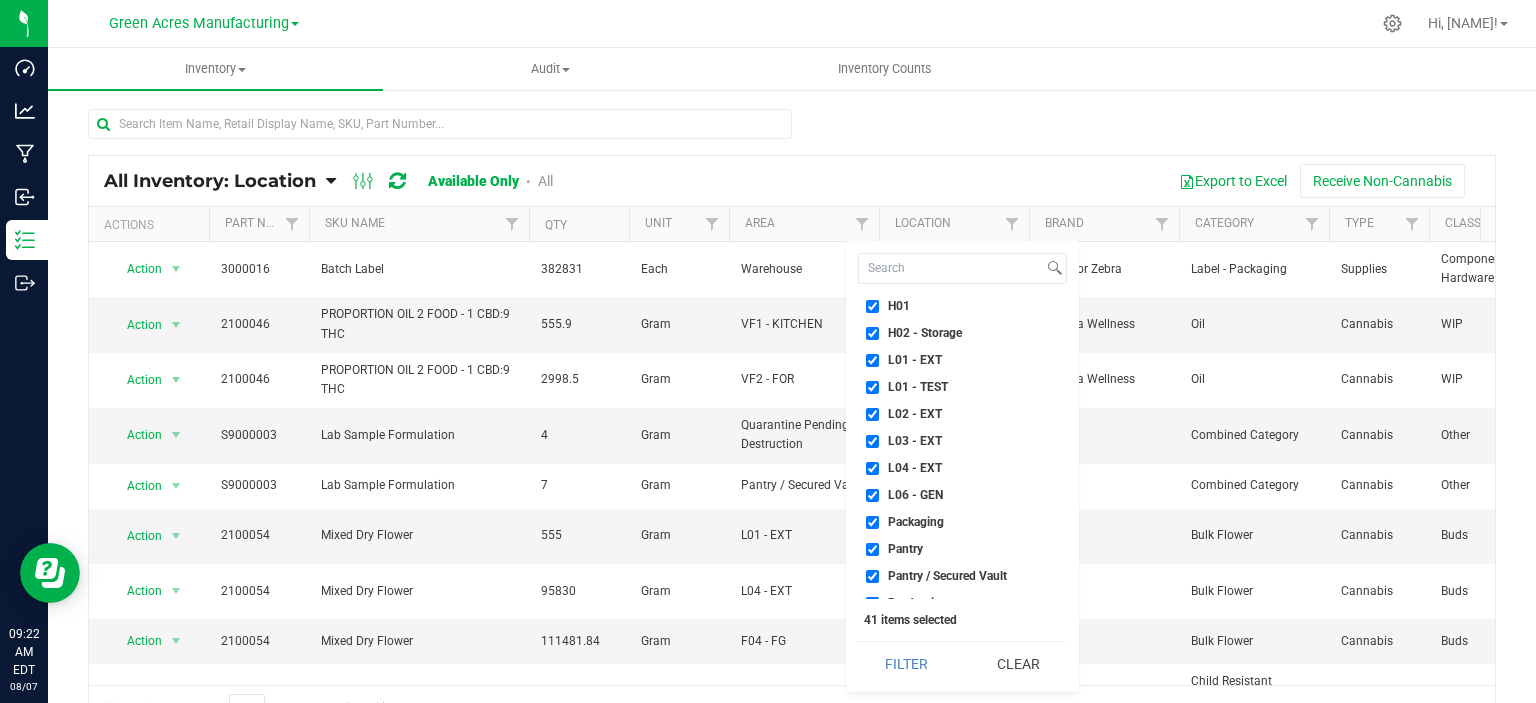 scroll, scrollTop: 400, scrollLeft: 0, axis: vertical 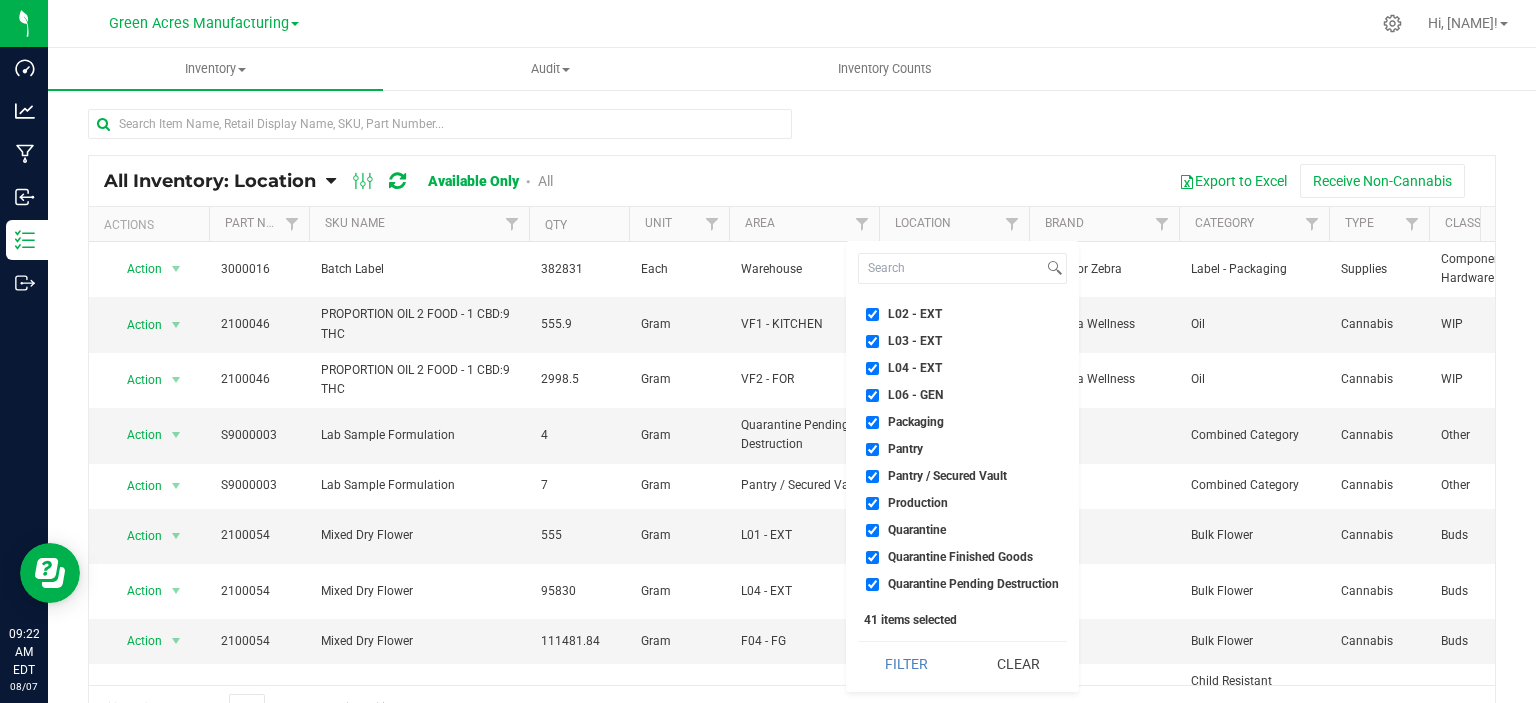click on "Quarantine" at bounding box center [917, 530] 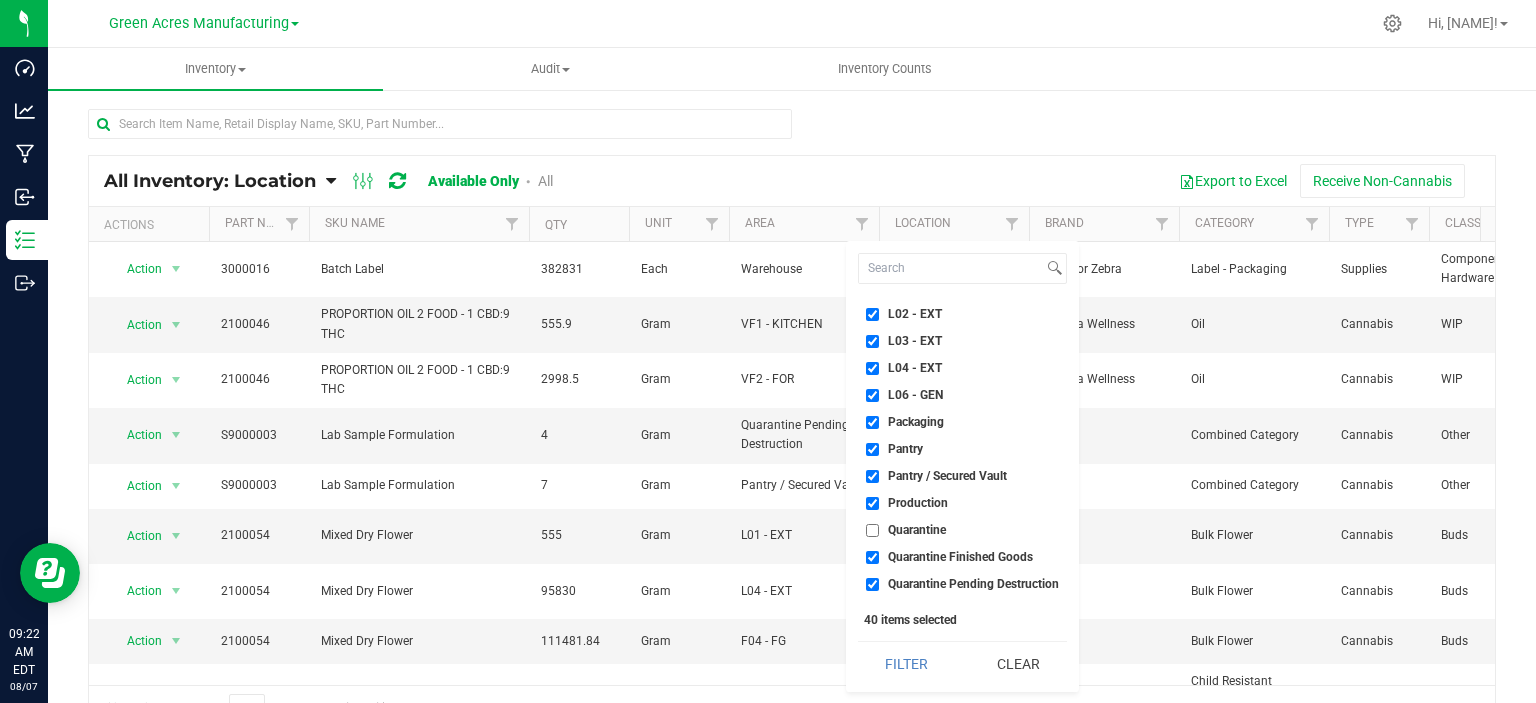 click on "Quarantine Finished Goods" at bounding box center [960, 557] 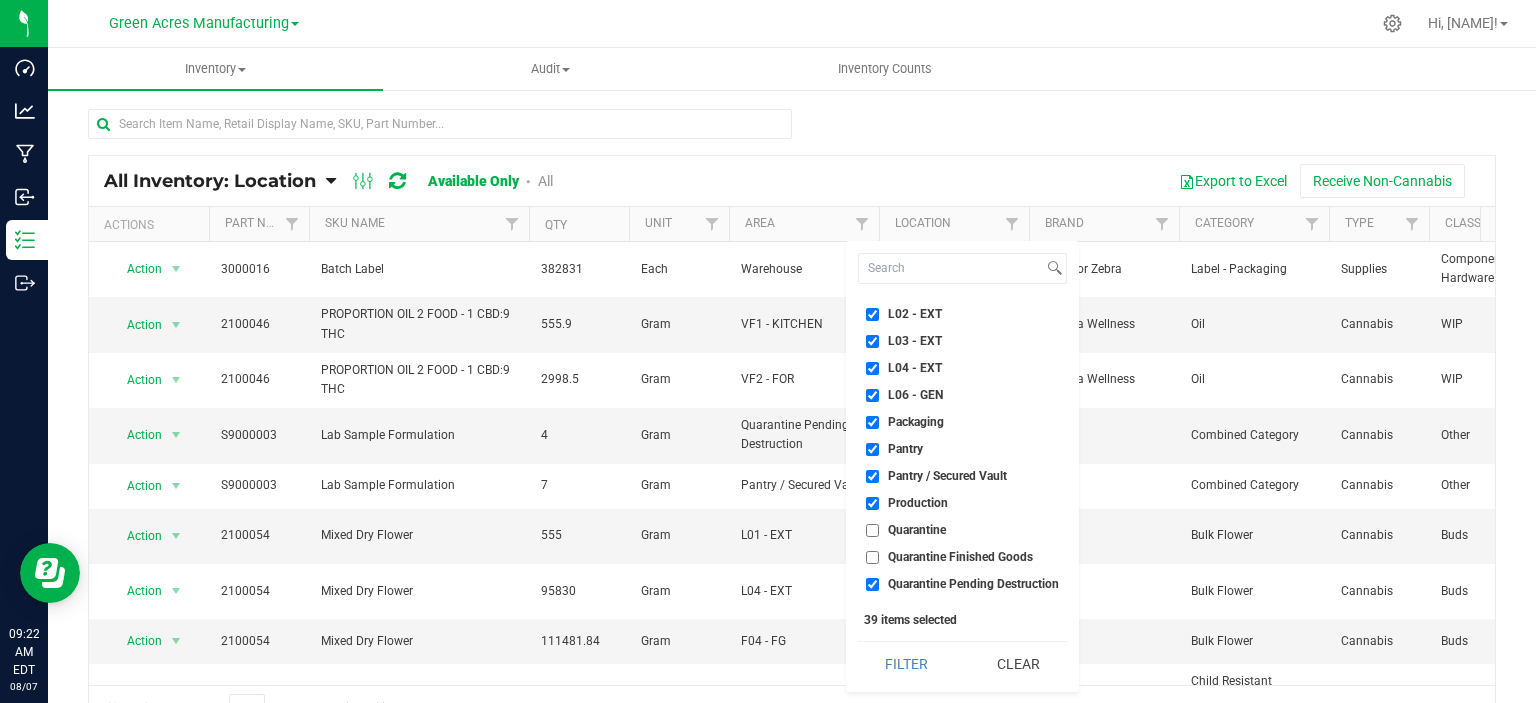 click on "Quarantine Pending Destruction" at bounding box center [973, 584] 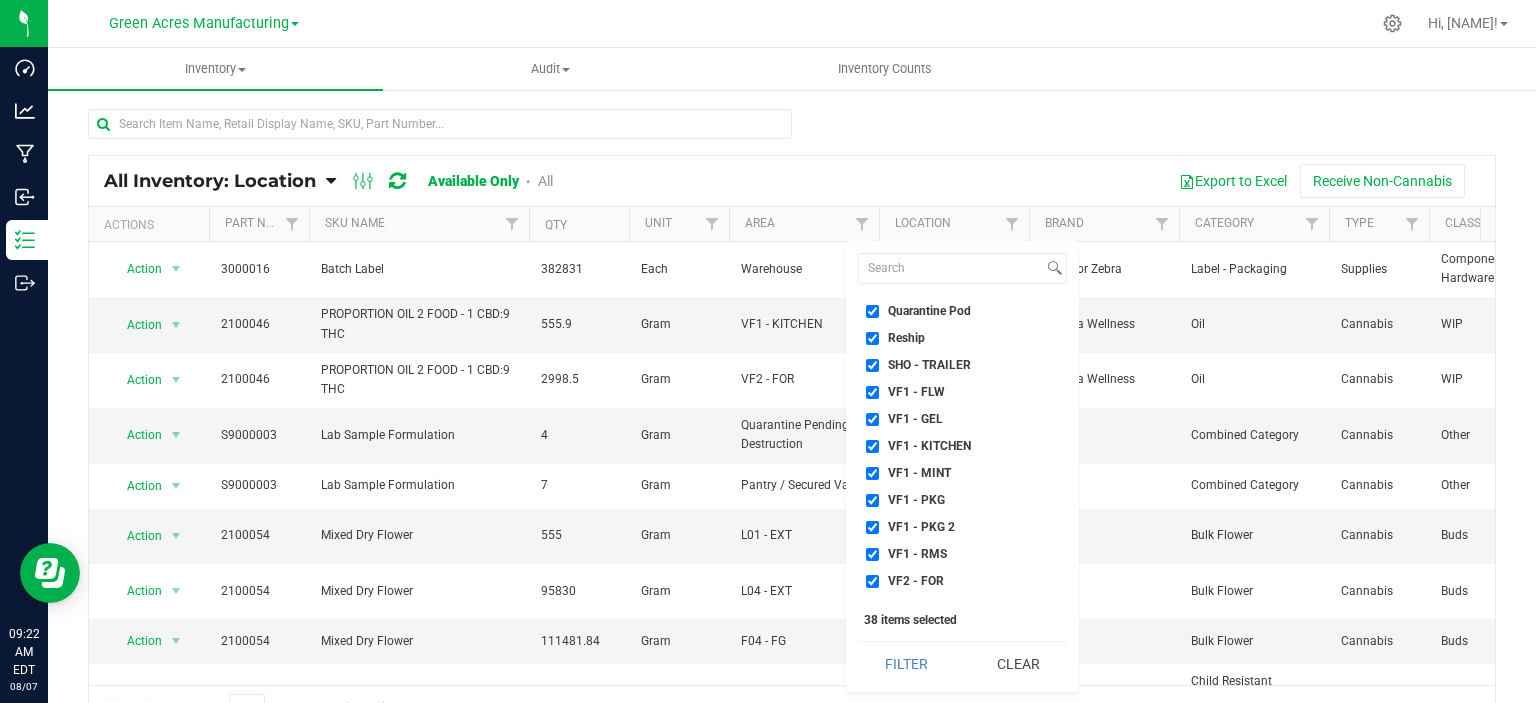 scroll, scrollTop: 500, scrollLeft: 0, axis: vertical 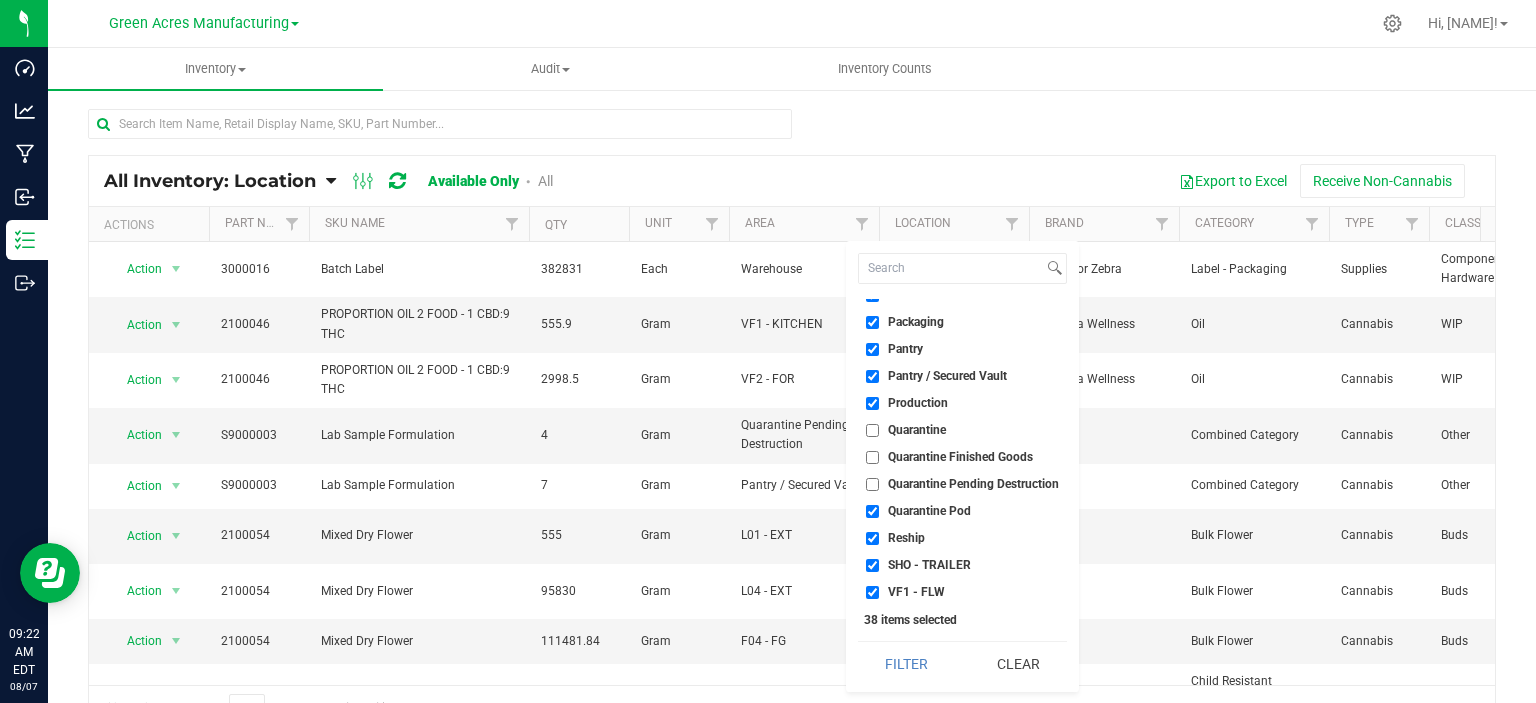 click on "Quarantine Pod" at bounding box center (962, 511) 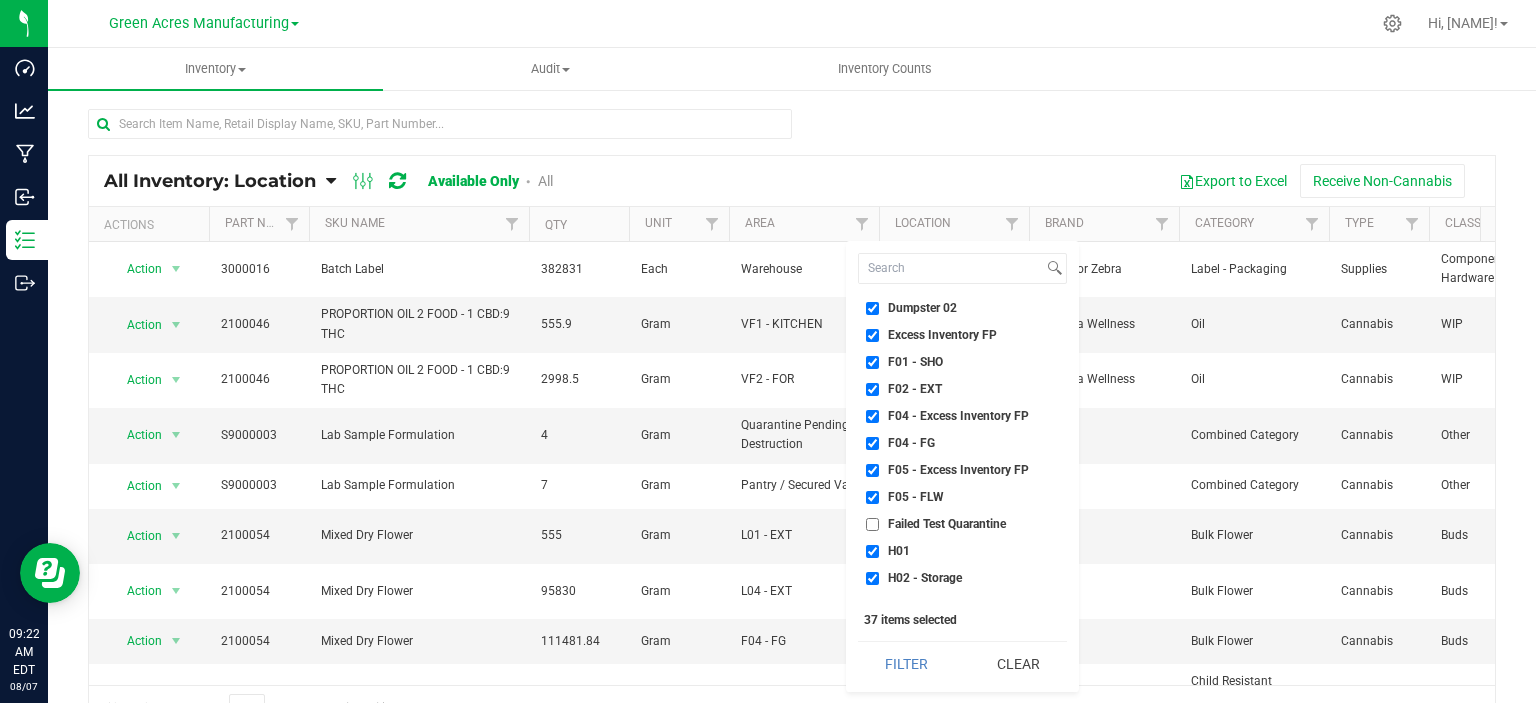 scroll, scrollTop: 0, scrollLeft: 0, axis: both 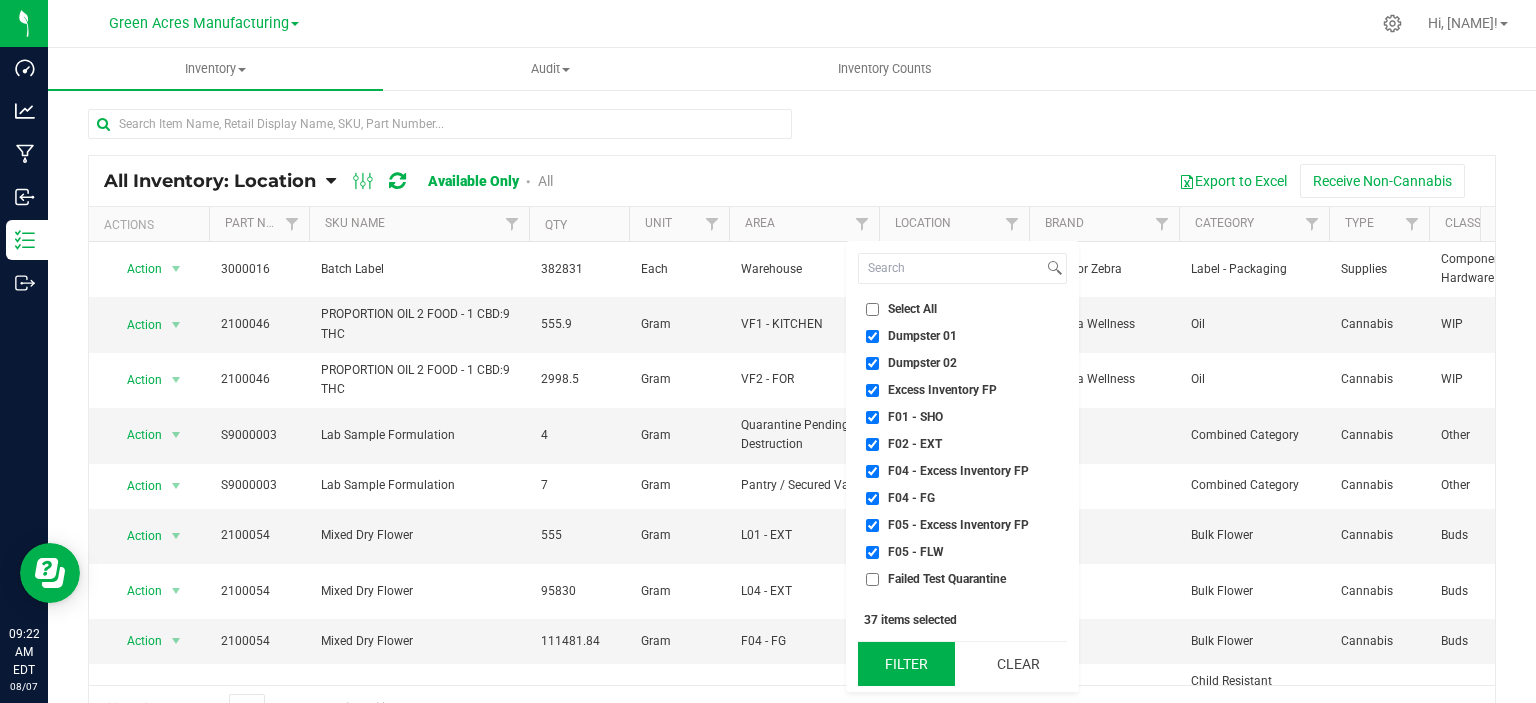 click on "Filter" at bounding box center (906, 664) 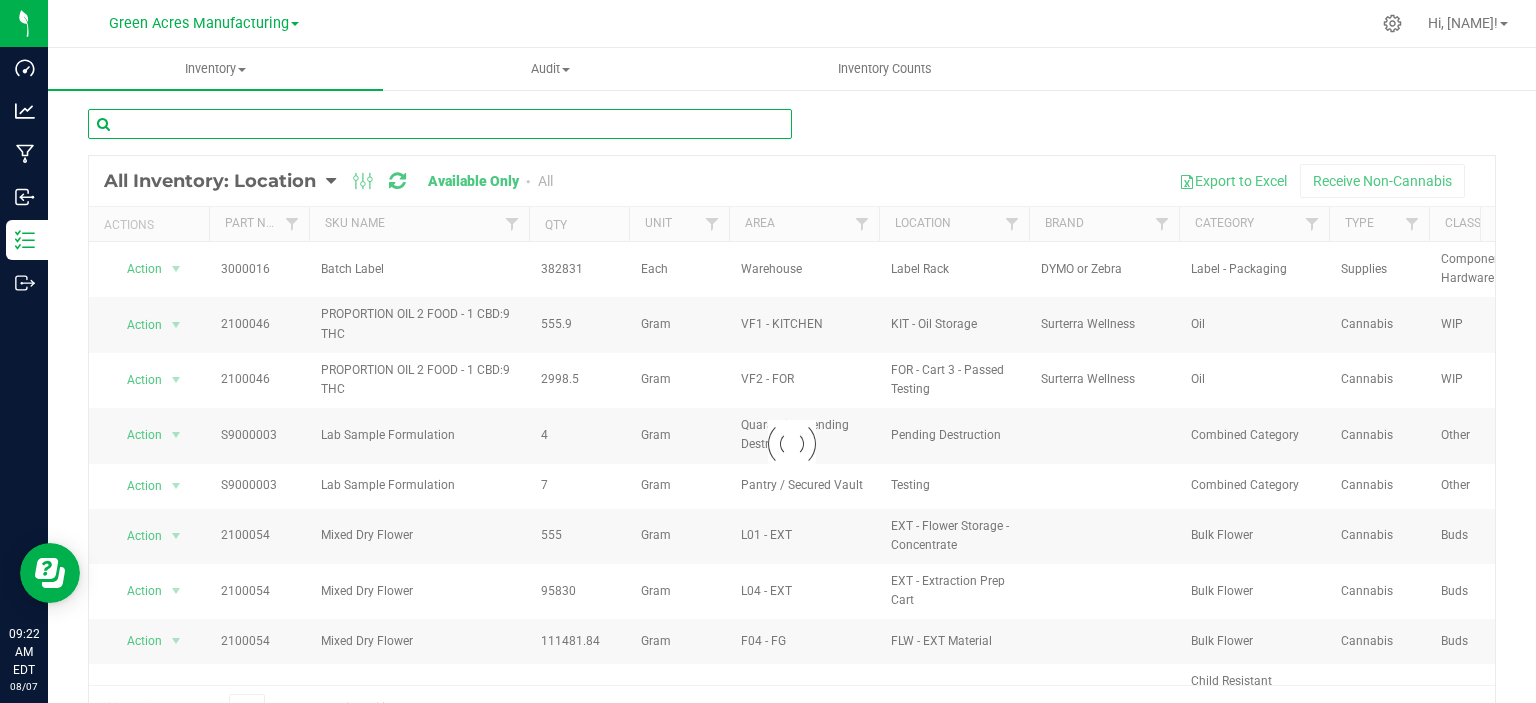 click at bounding box center (440, 124) 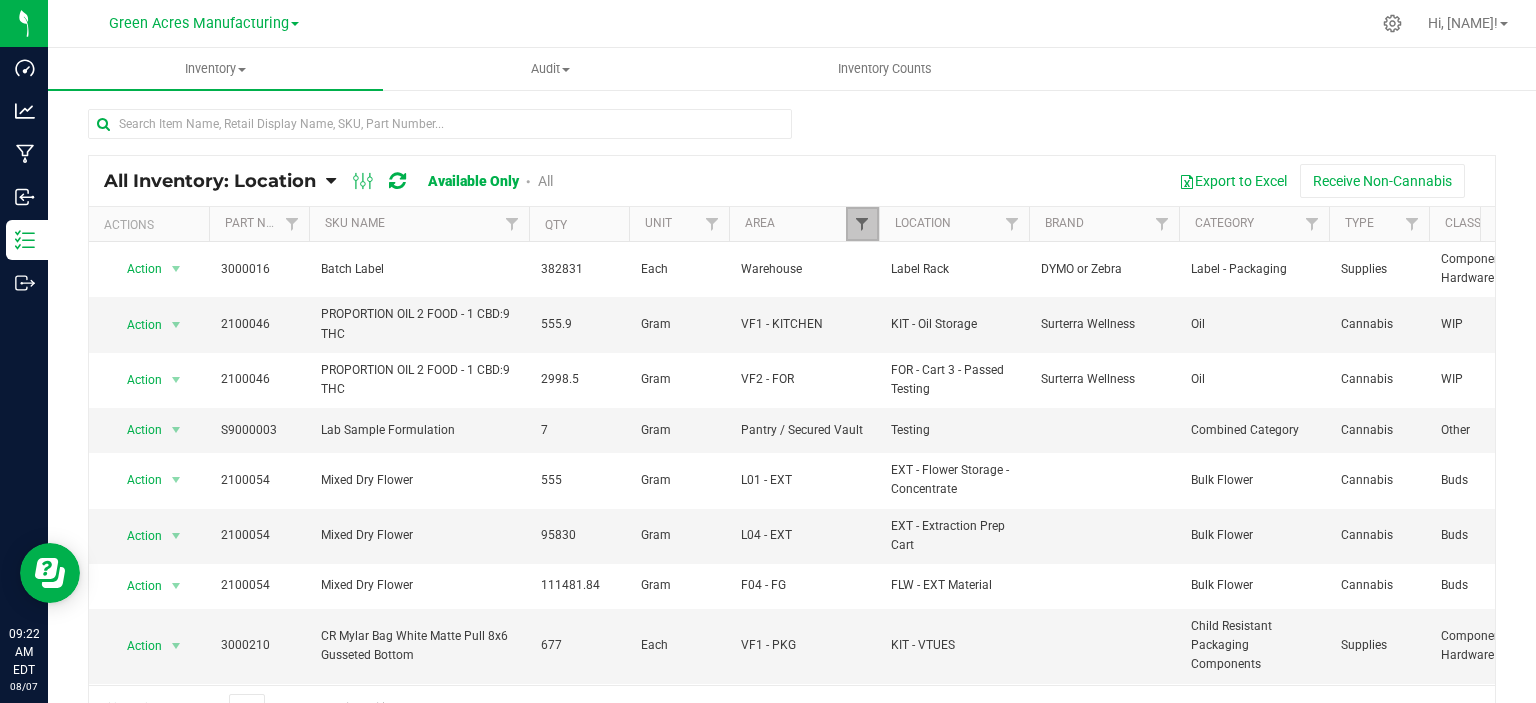 click at bounding box center (862, 224) 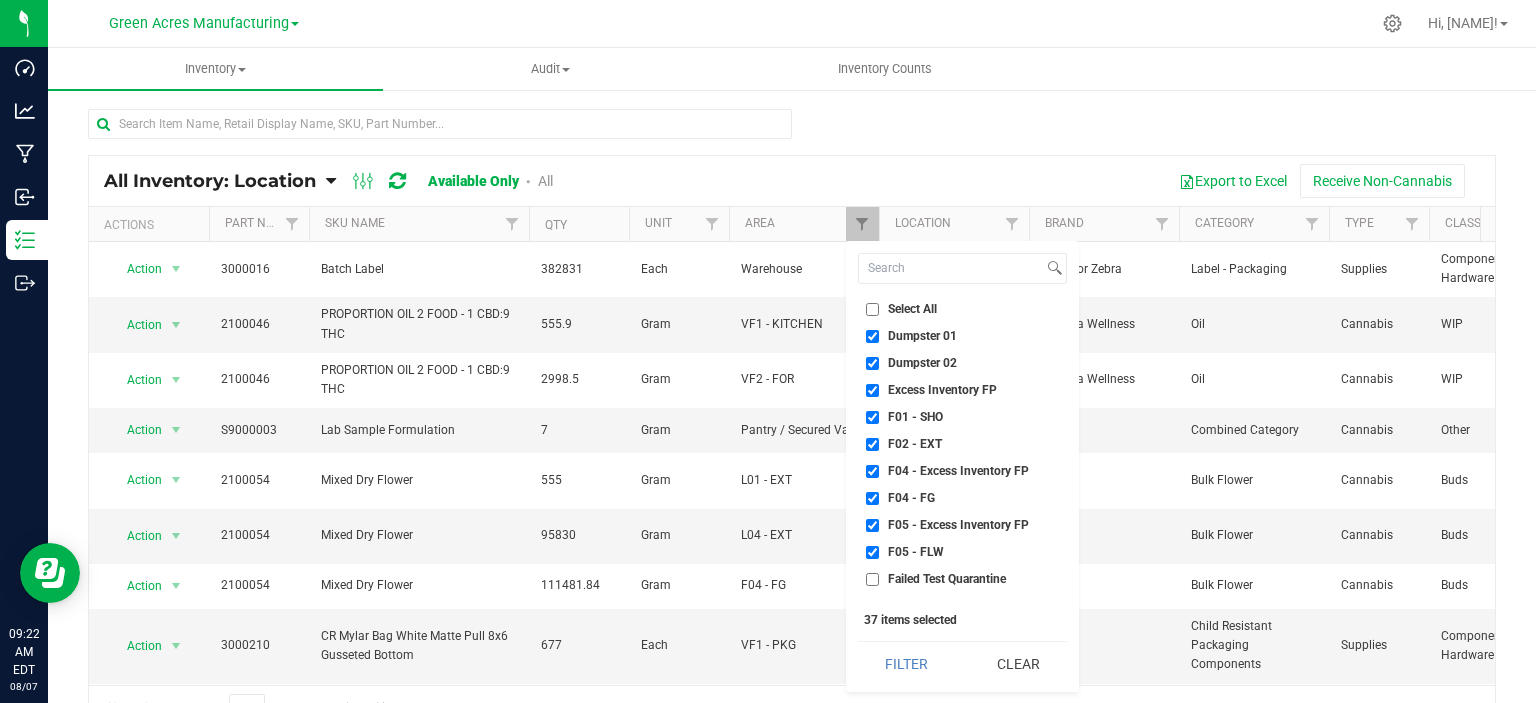 click on "All Inventory: Location
Item Summary
Item (default)
Item by Strain
Item by Location
Item by Lot
All Packages" at bounding box center [792, 181] 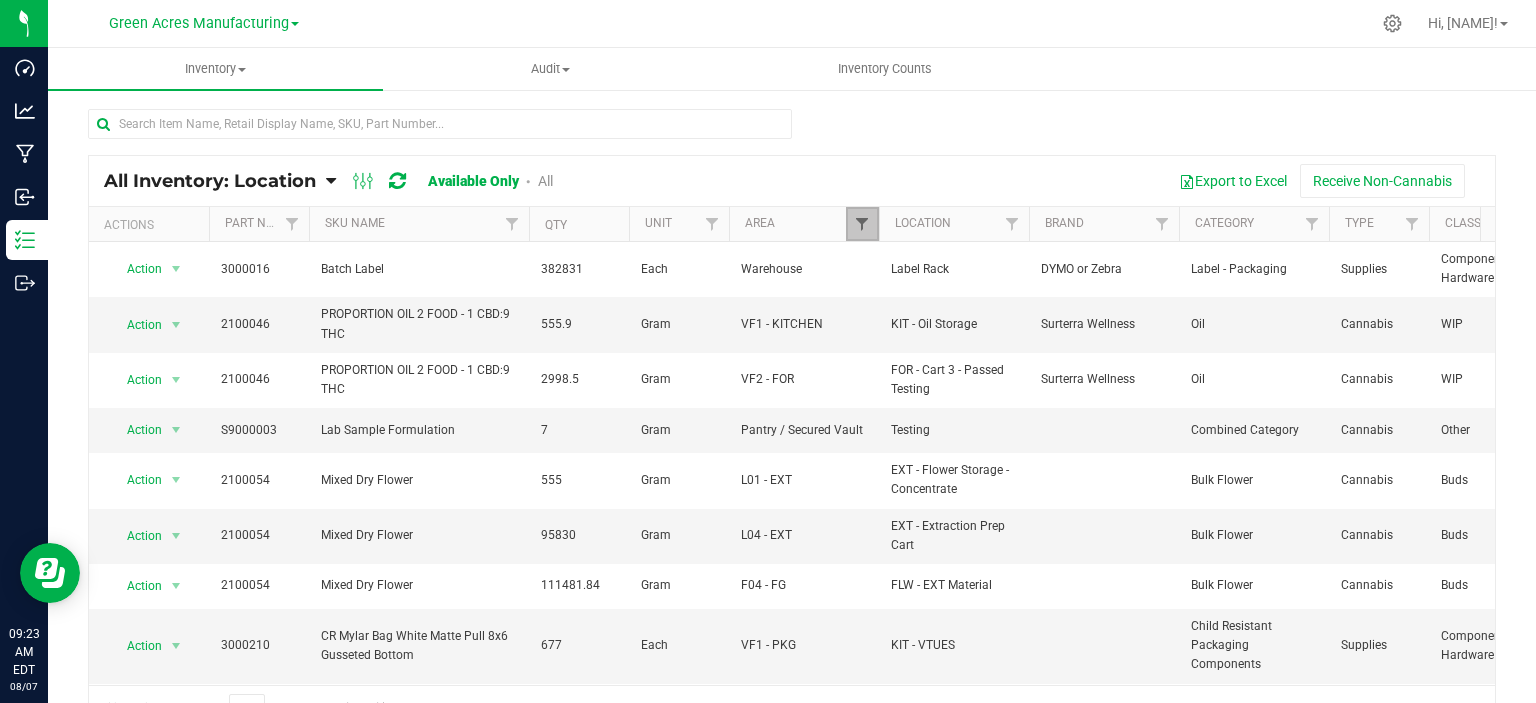 click at bounding box center [862, 224] 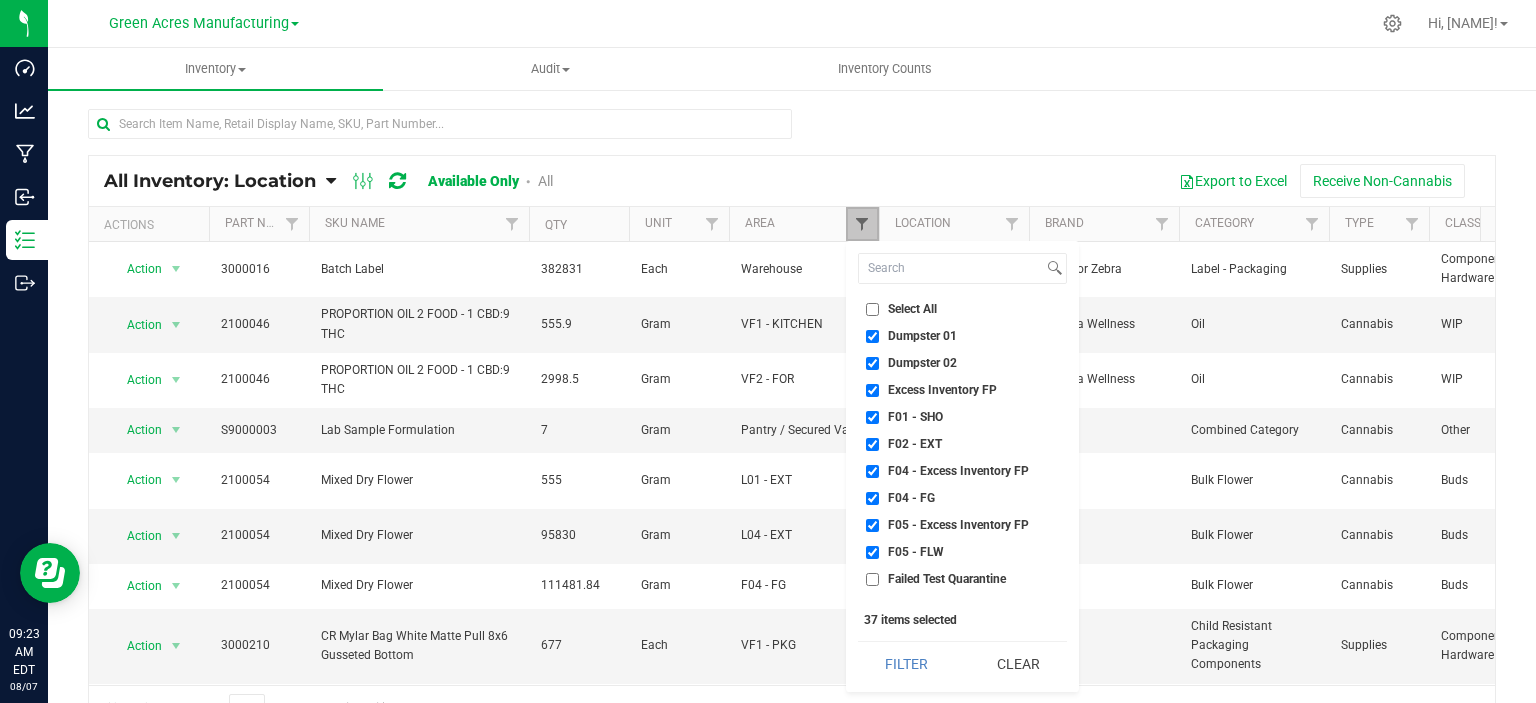 click at bounding box center [862, 224] 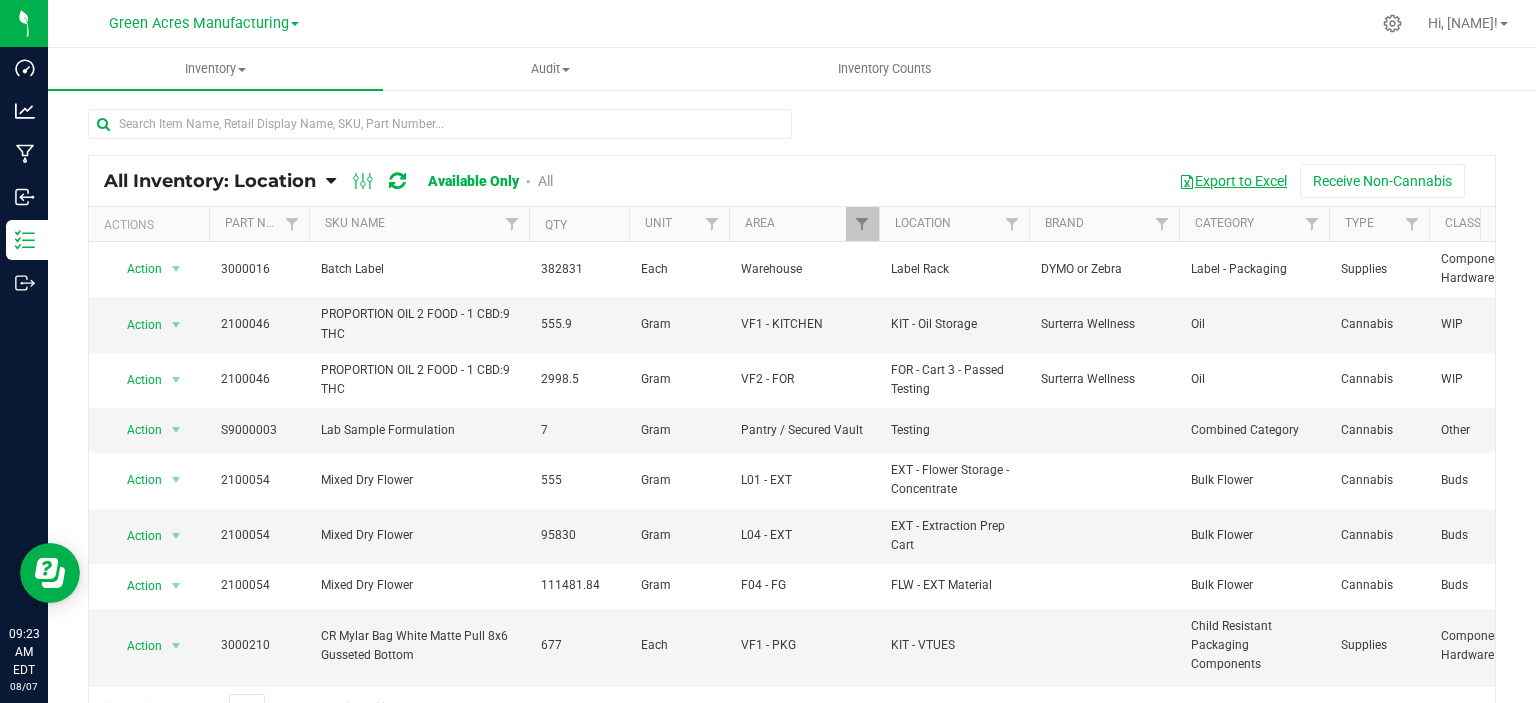 click on "Export to Excel" at bounding box center (1233, 181) 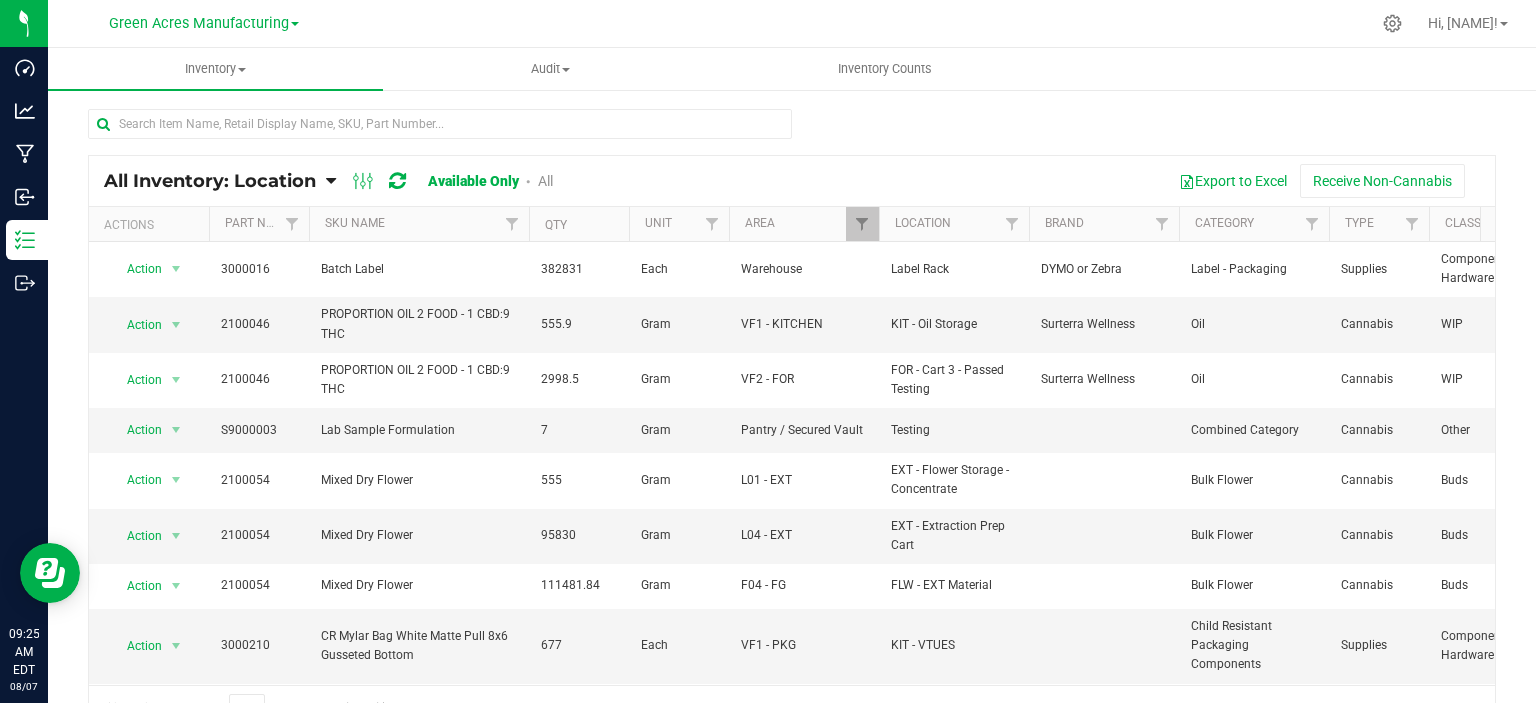 click on "Export to Excel
Receive Non-Cannabis" at bounding box center (1031, 181) 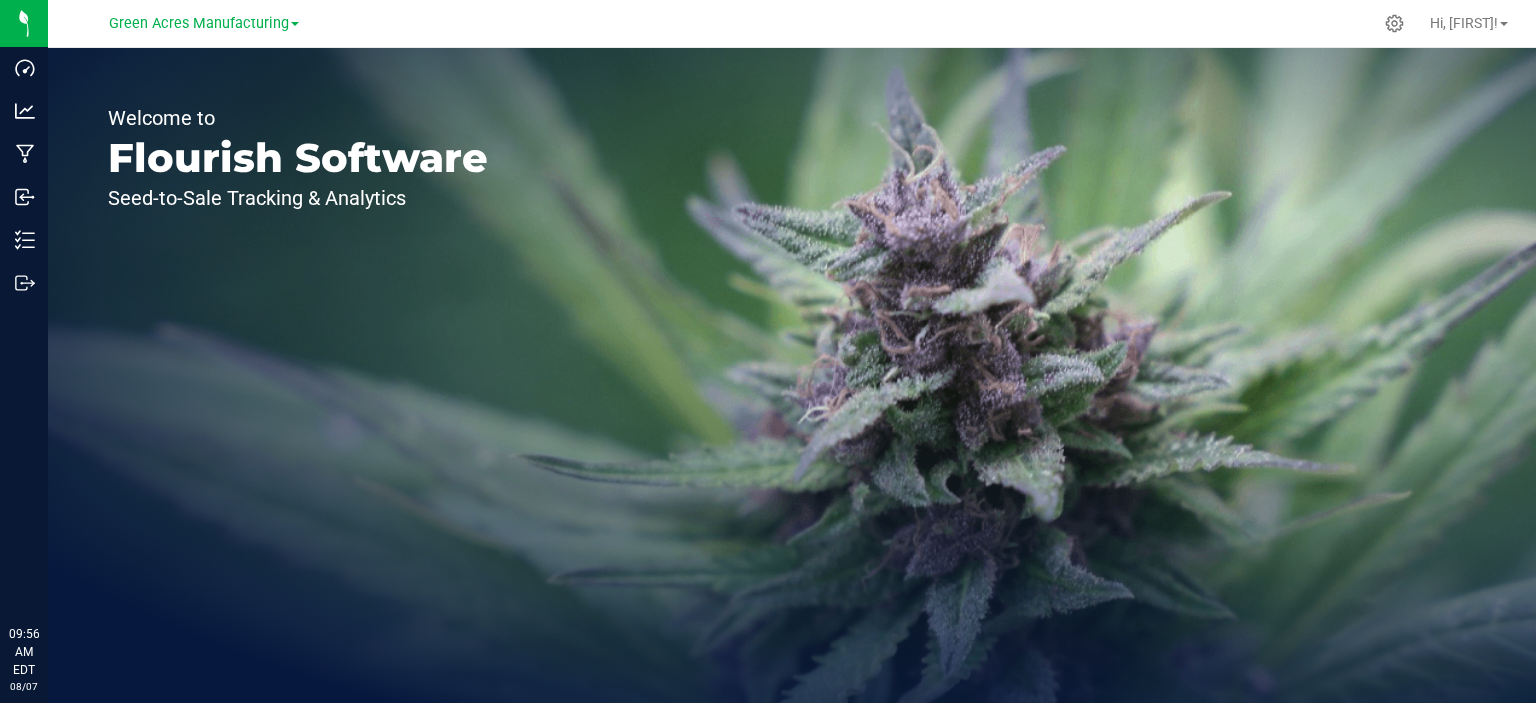 scroll, scrollTop: 0, scrollLeft: 0, axis: both 